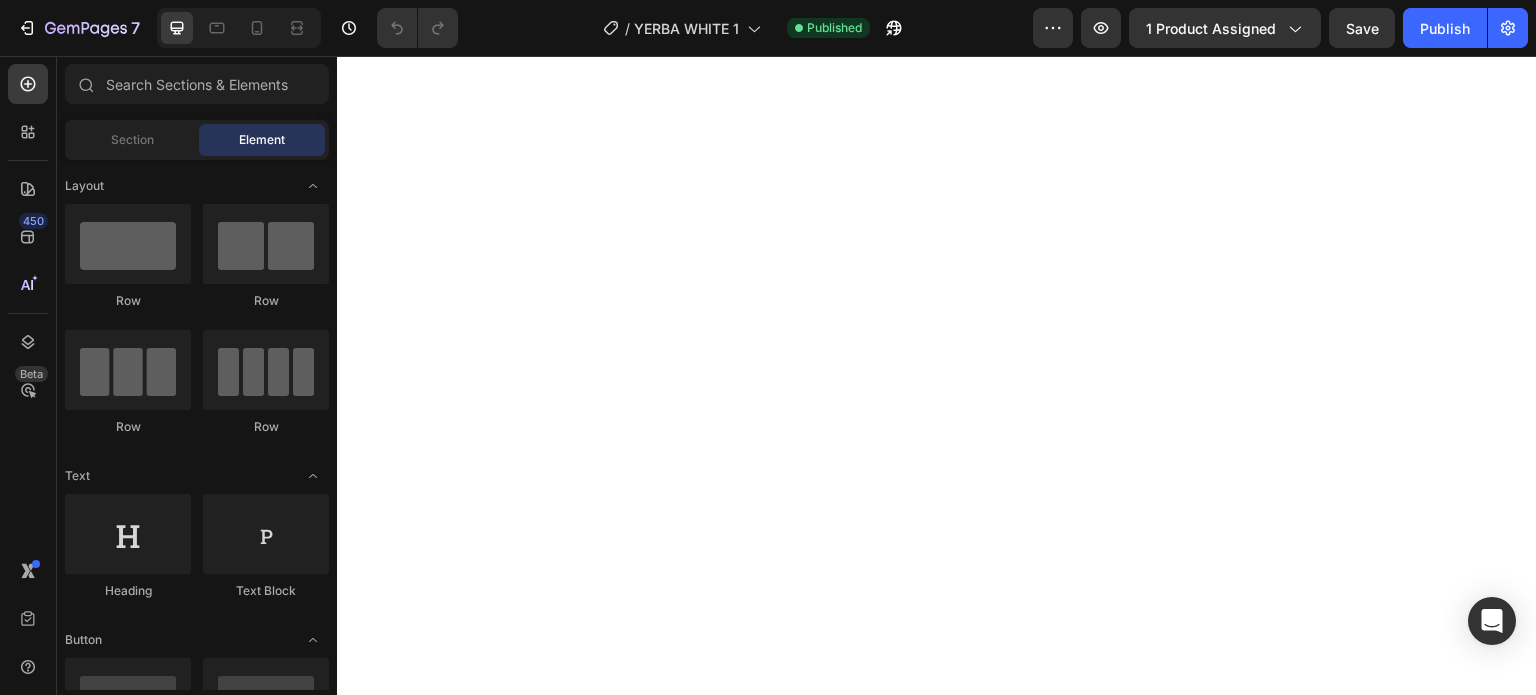 scroll, scrollTop: 0, scrollLeft: 0, axis: both 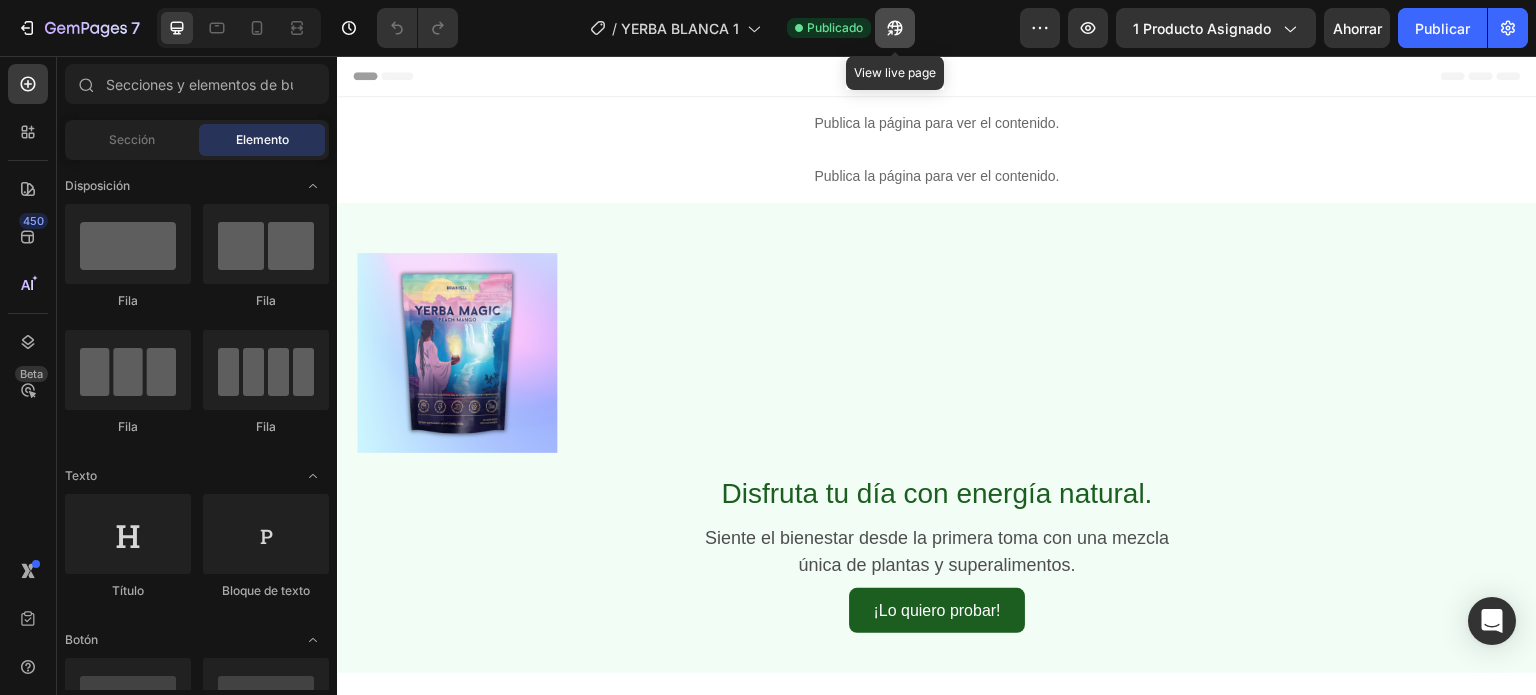 click 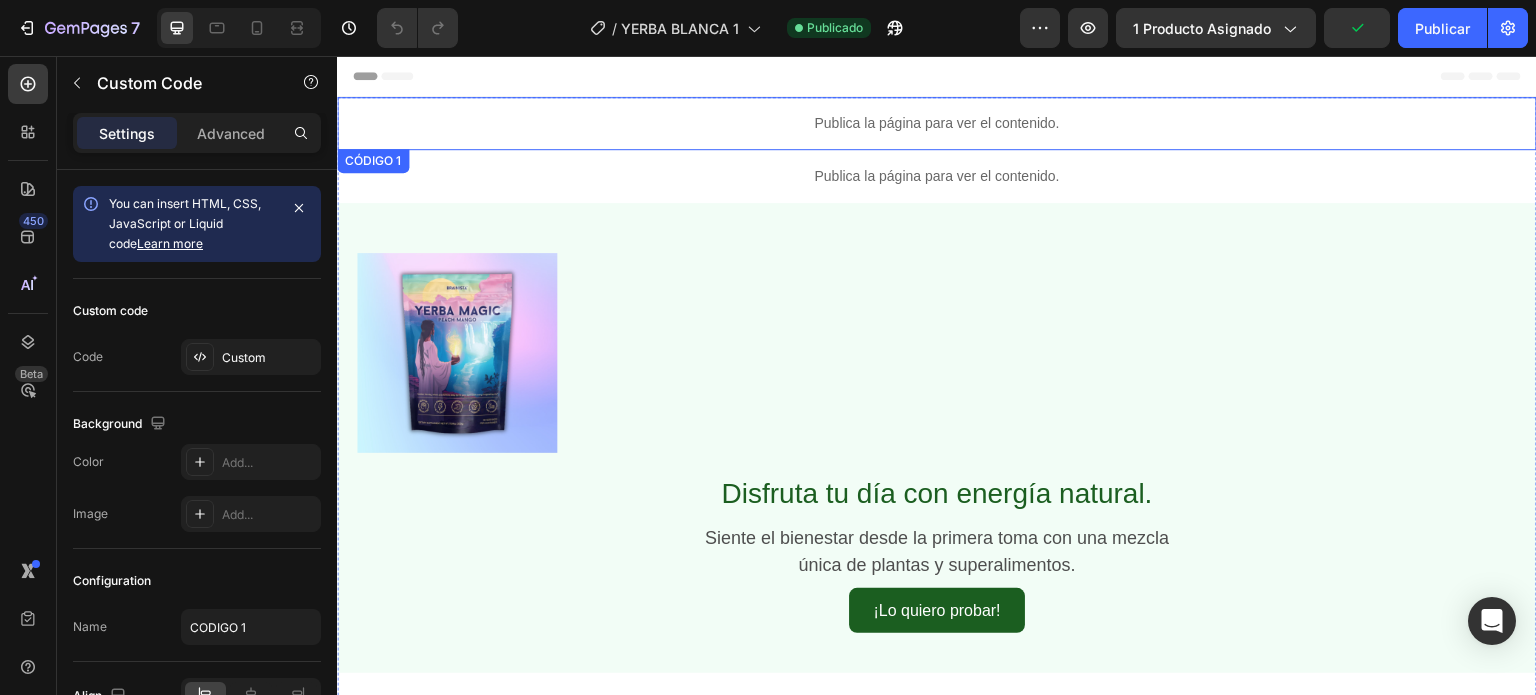 click on "Publica la página para ver el contenido." at bounding box center (937, 123) 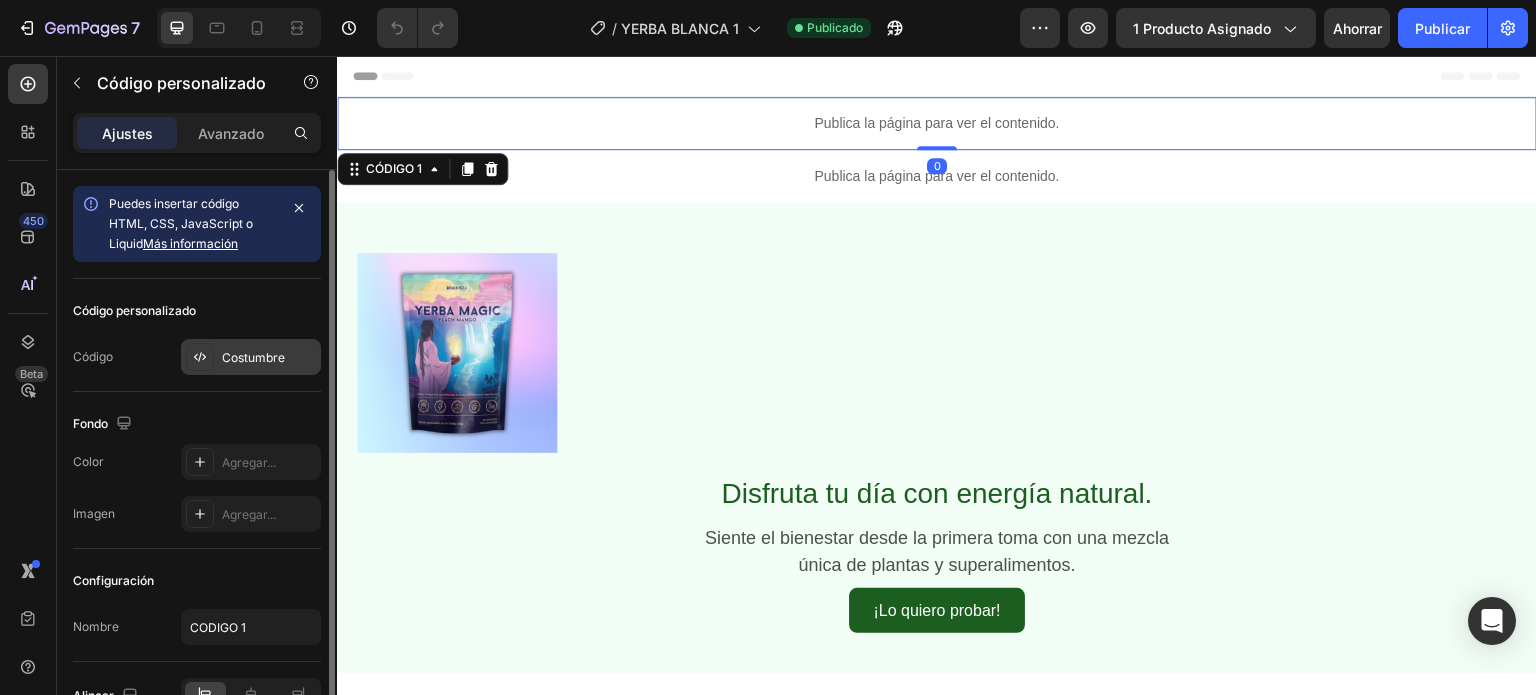 click on "Costumbre" at bounding box center [253, 357] 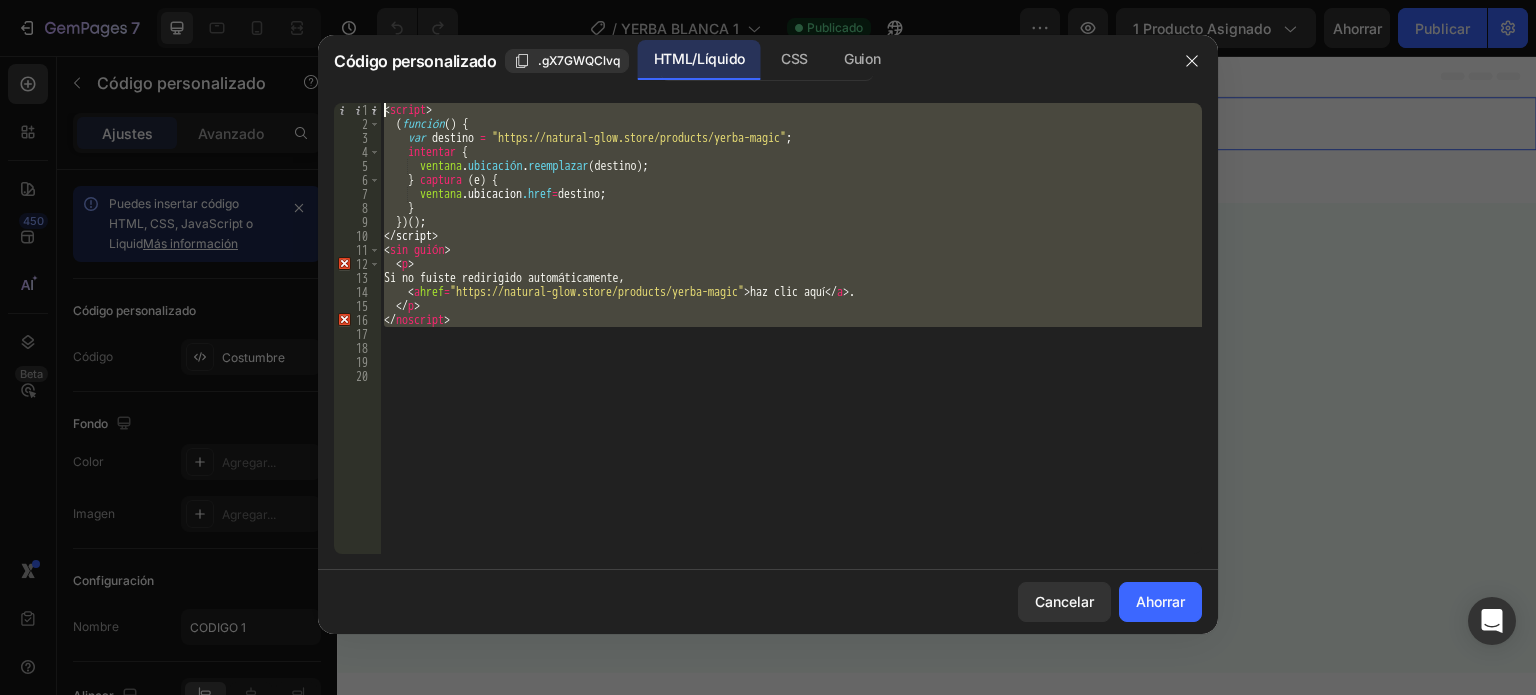 drag, startPoint x: 484, startPoint y: 327, endPoint x: 334, endPoint y: 93, distance: 277.94965 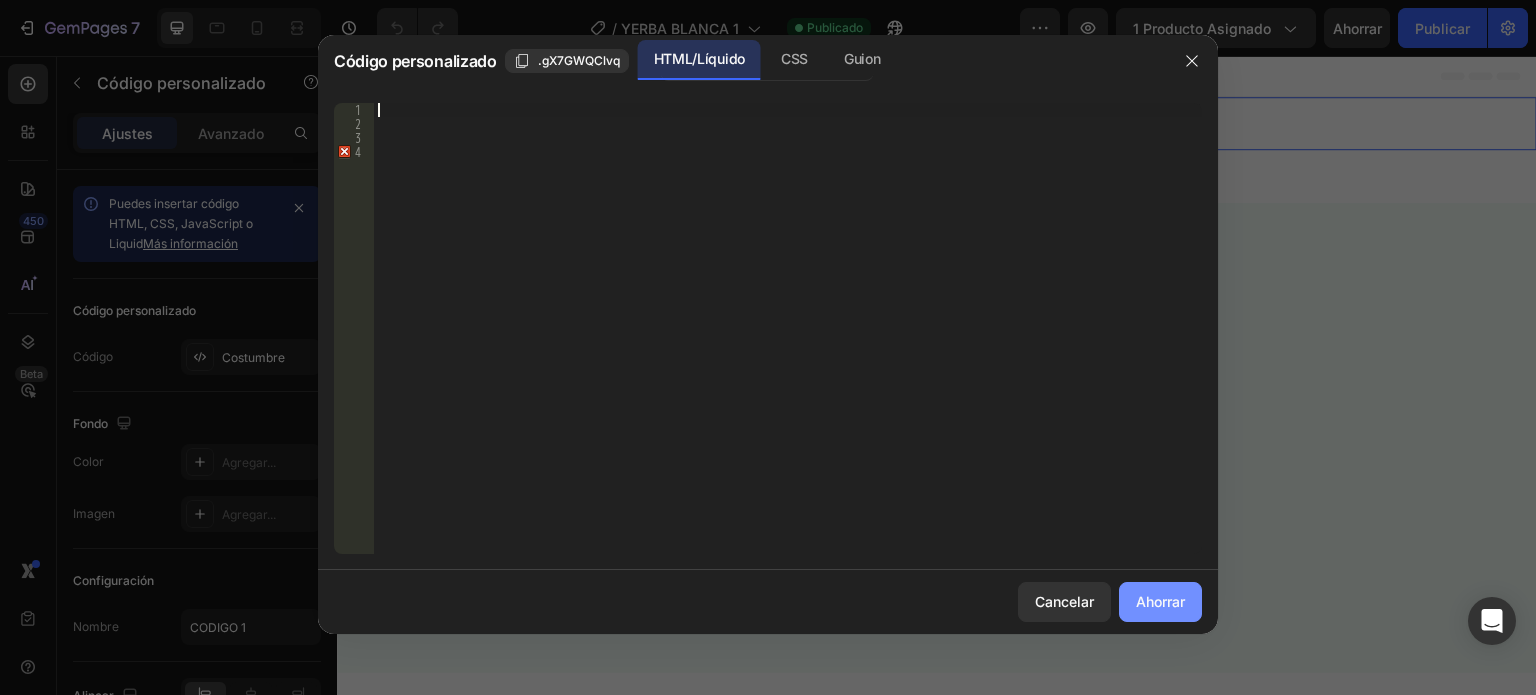 click on "Ahorrar" at bounding box center (1160, 601) 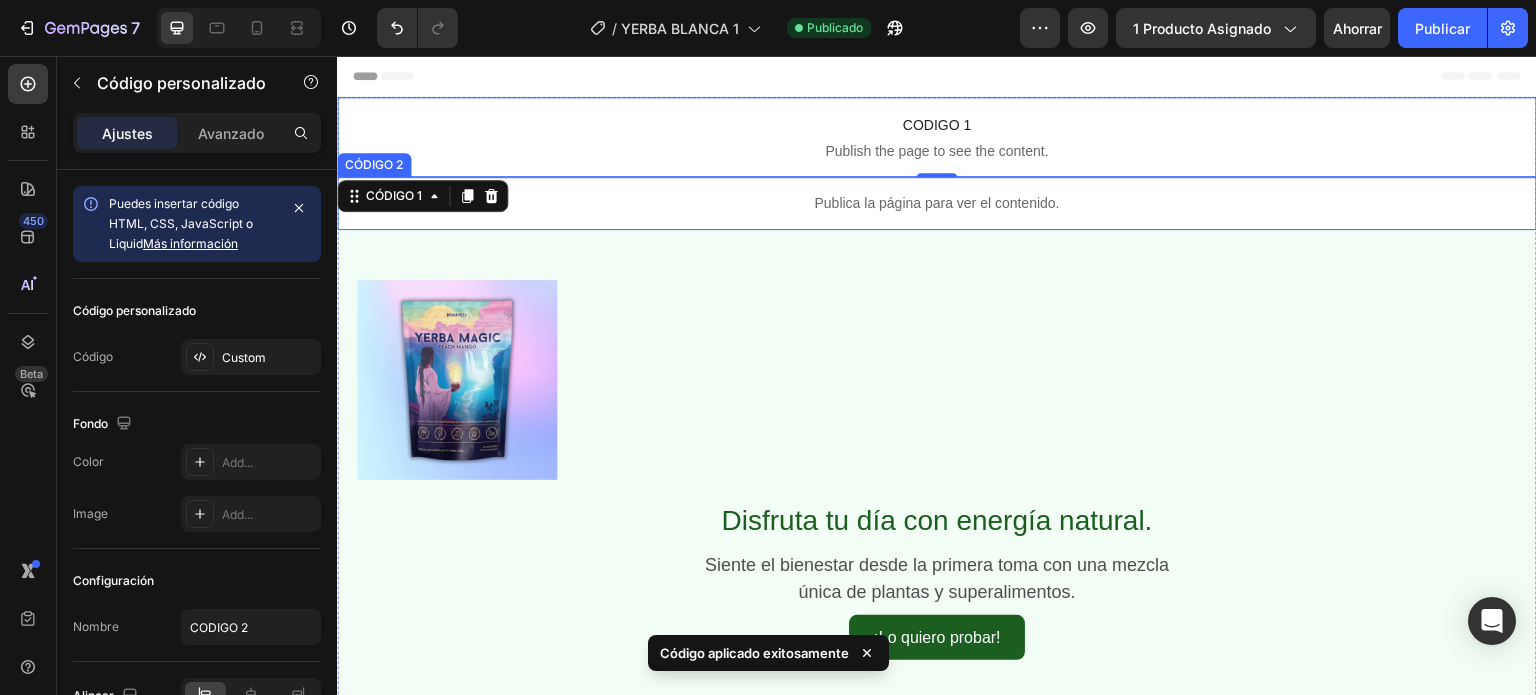 click on "Publica la página para ver el contenido." at bounding box center (937, 203) 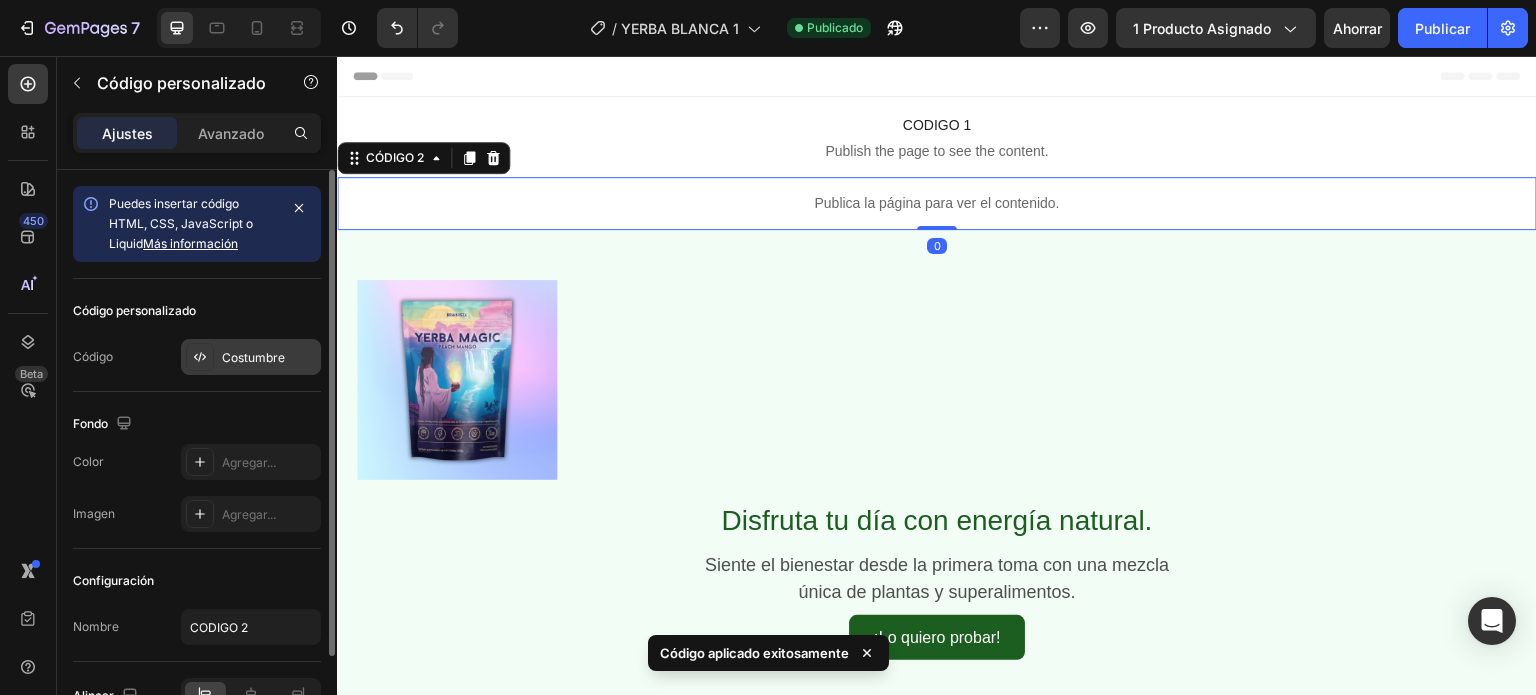 click on "Costumbre" at bounding box center (253, 357) 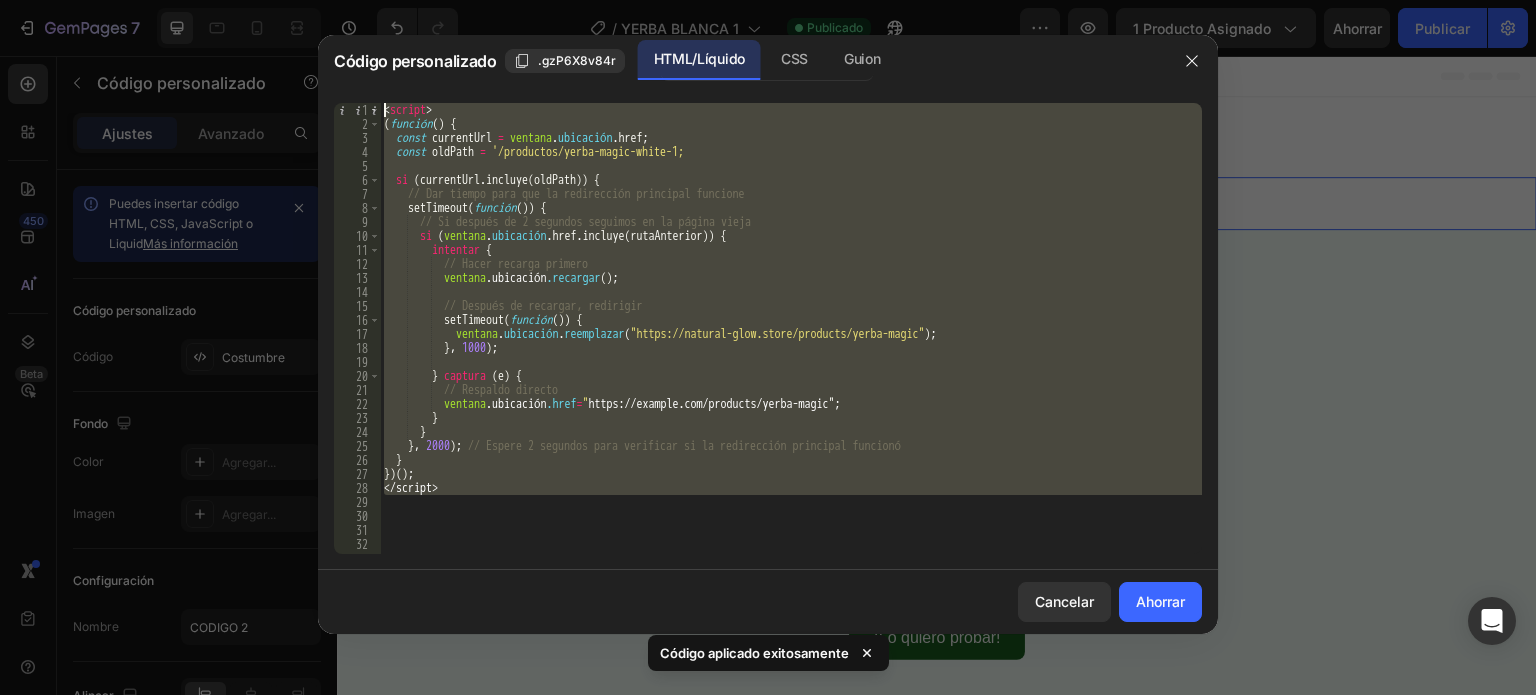 drag, startPoint x: 476, startPoint y: 499, endPoint x: 320, endPoint y: 78, distance: 448.97327 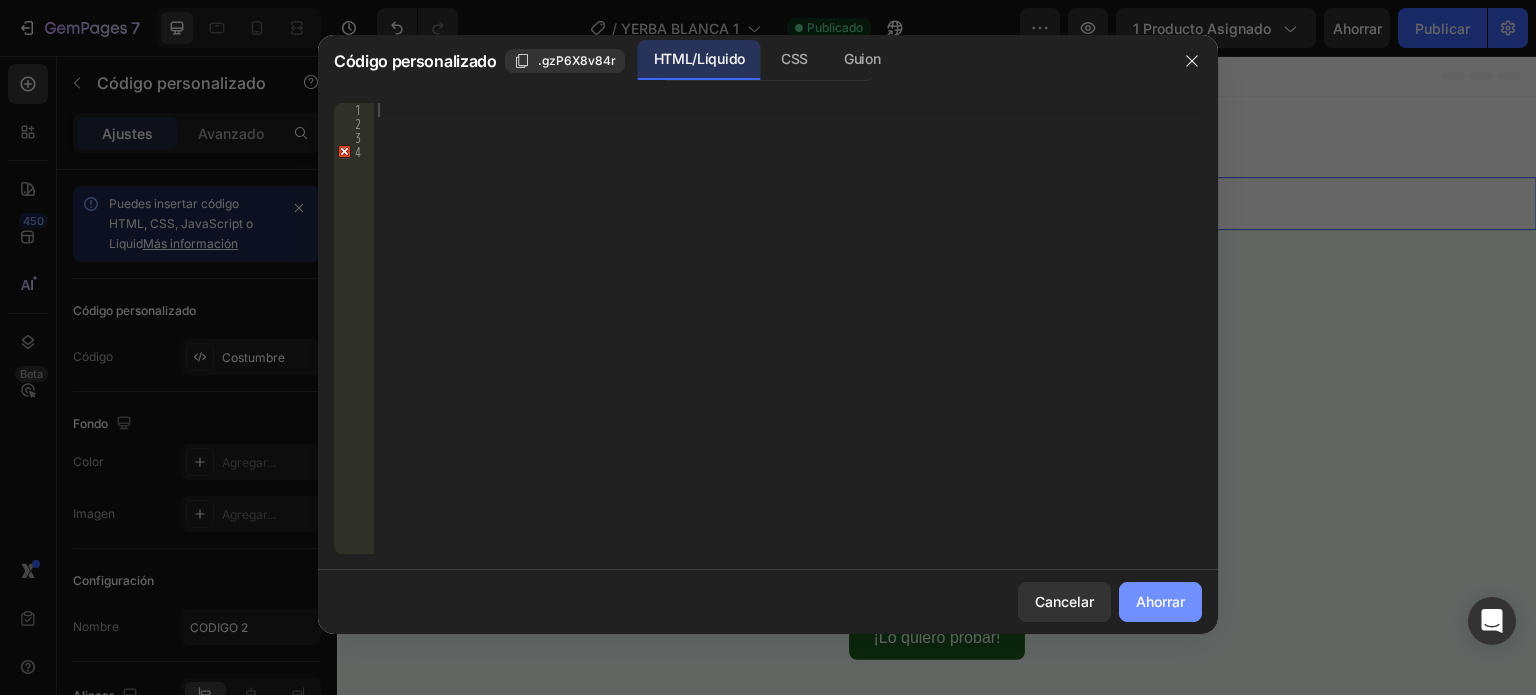 click on "Ahorrar" at bounding box center (1160, 601) 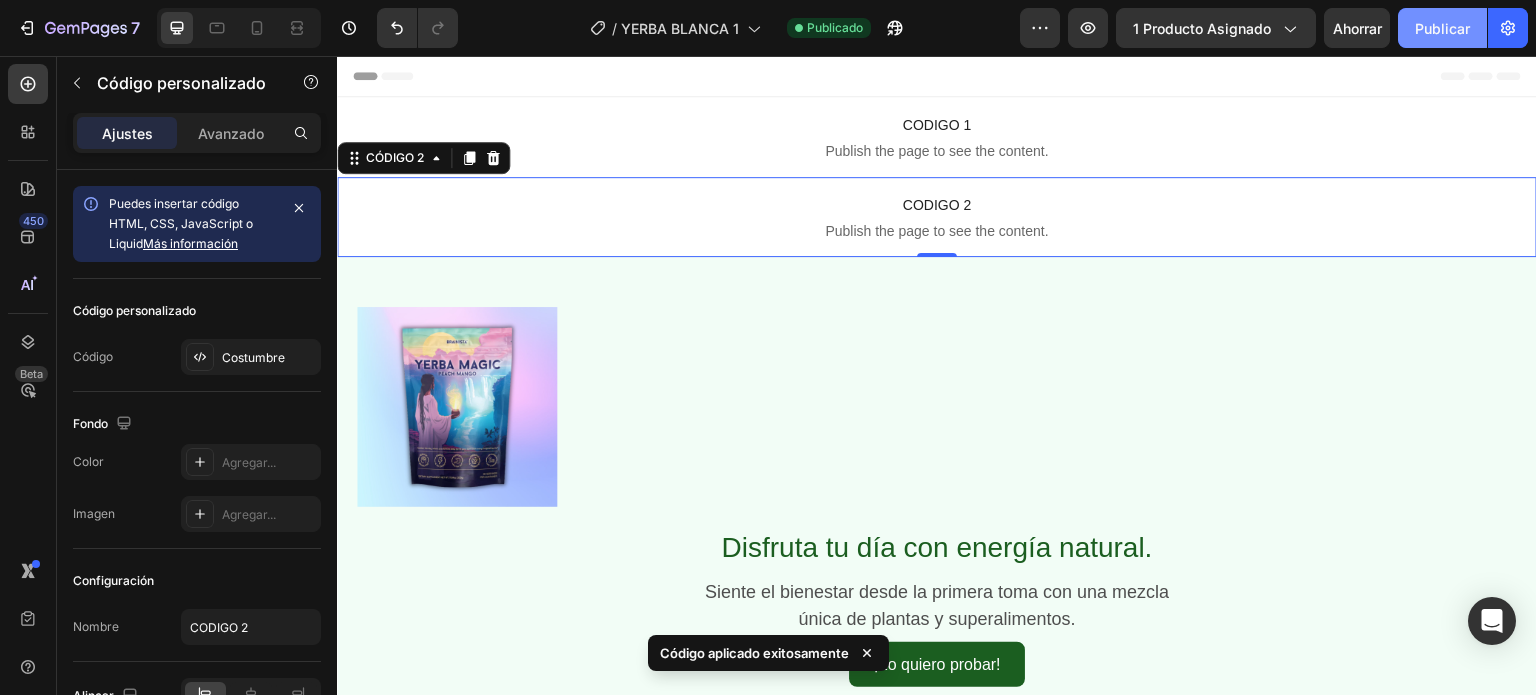 click on "Publicar" 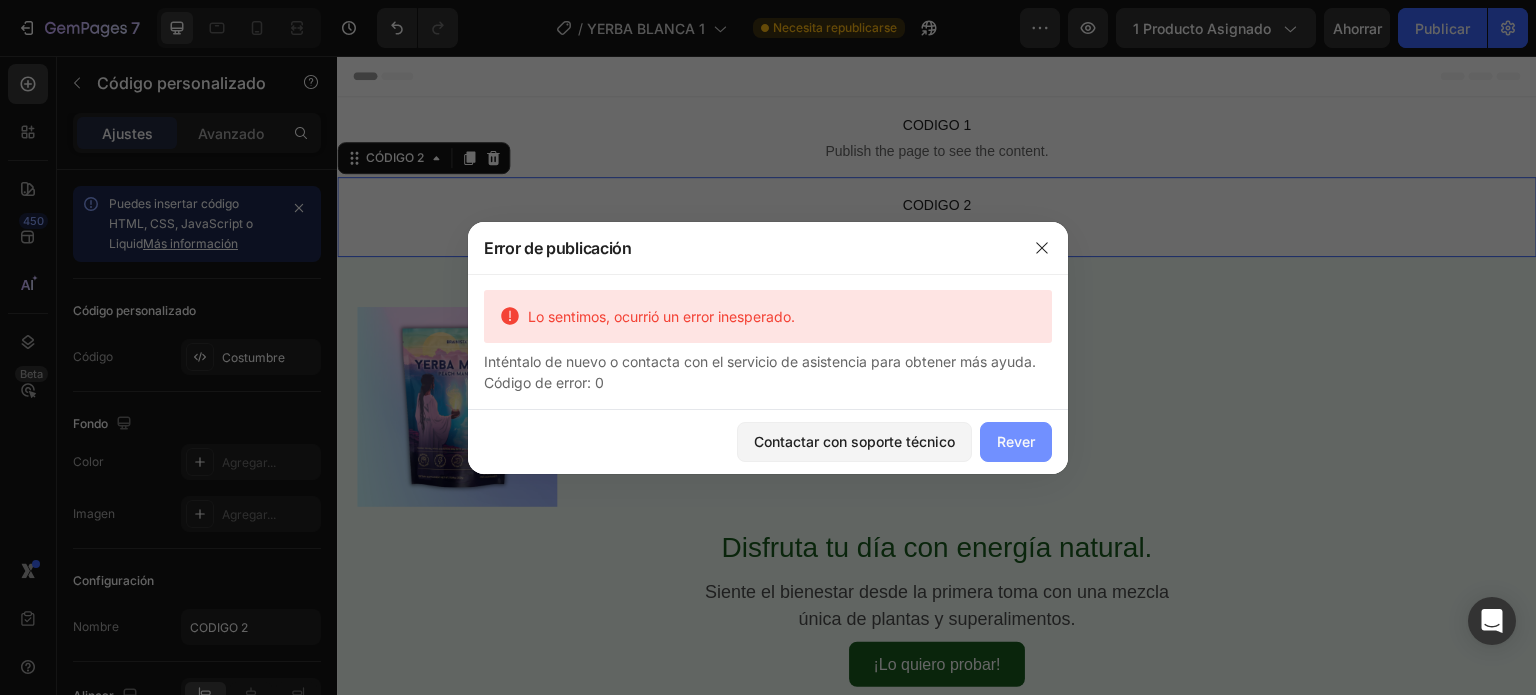 click on "Rever" at bounding box center (1016, 441) 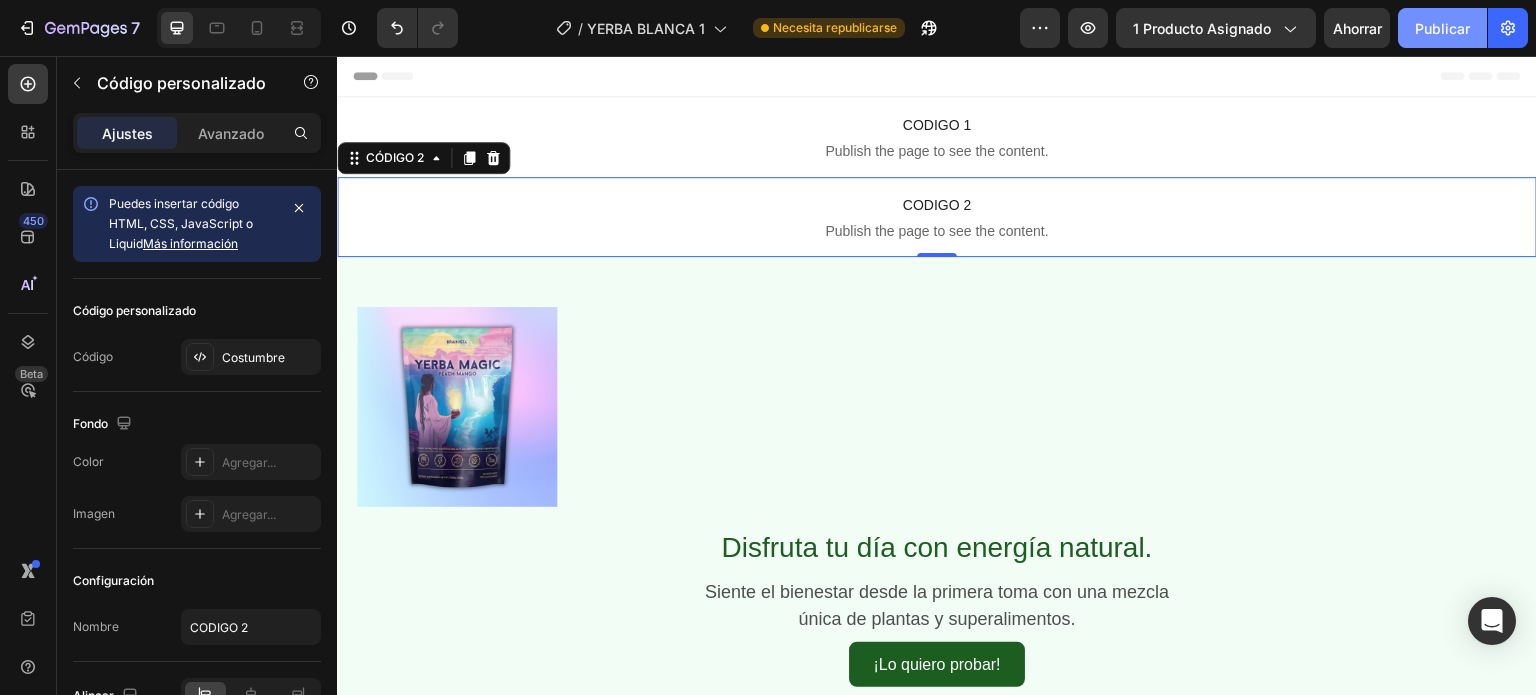 click on "Publicar" at bounding box center (1442, 28) 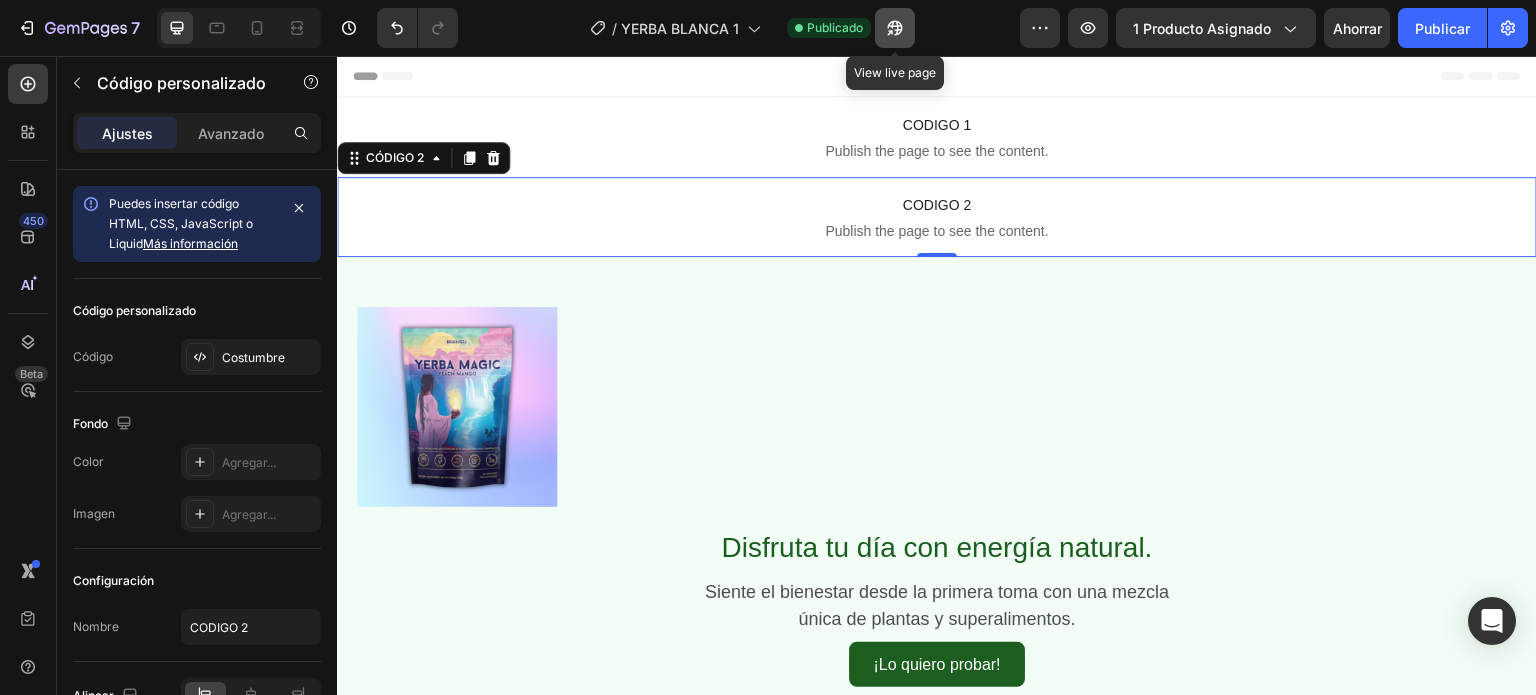 click 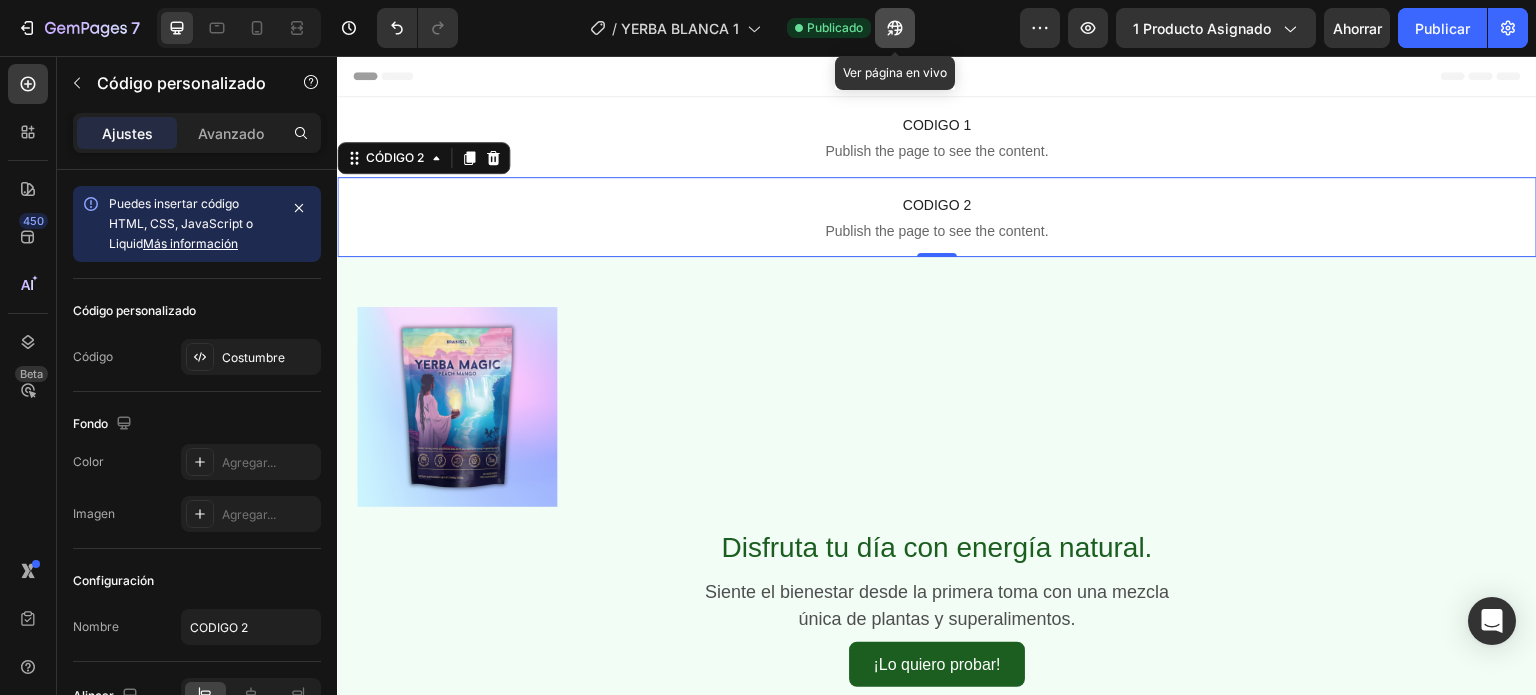 click 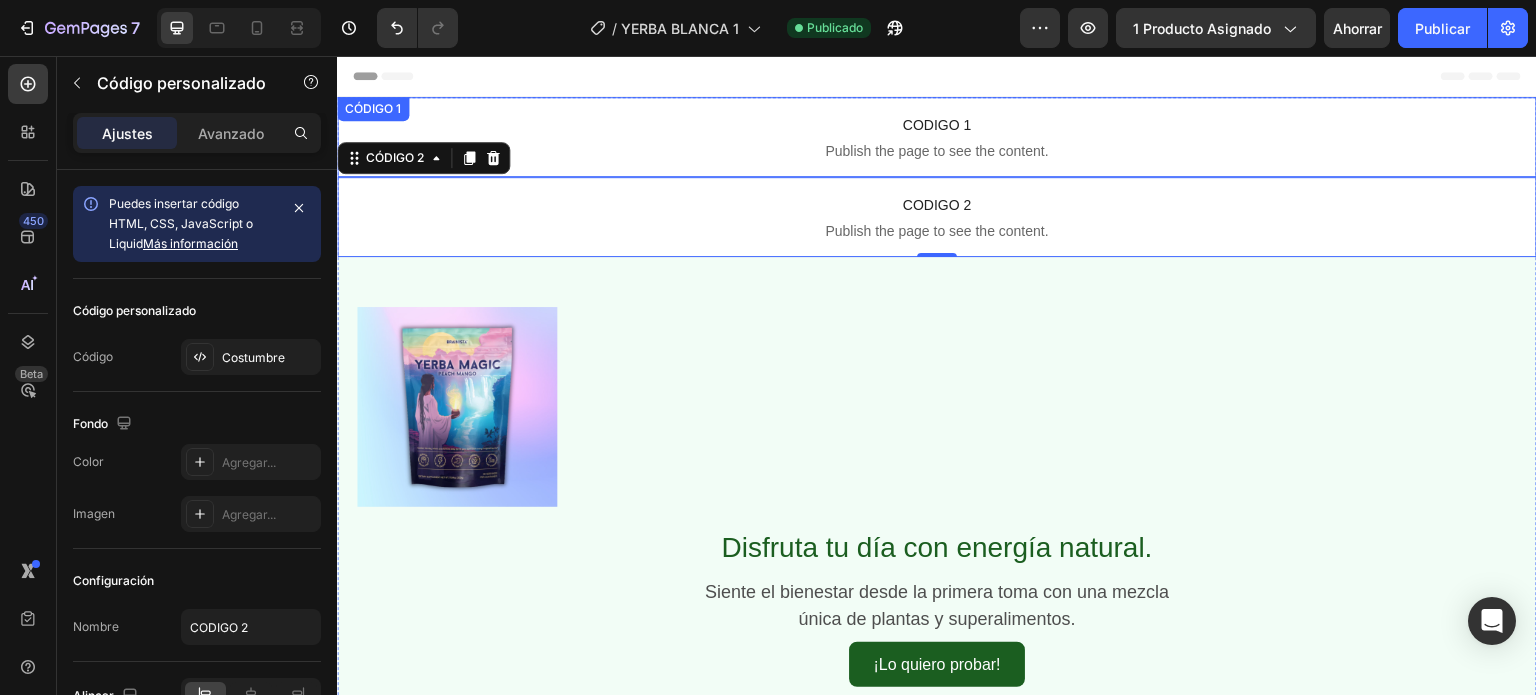 click on "CODIGO 1" at bounding box center (937, 125) 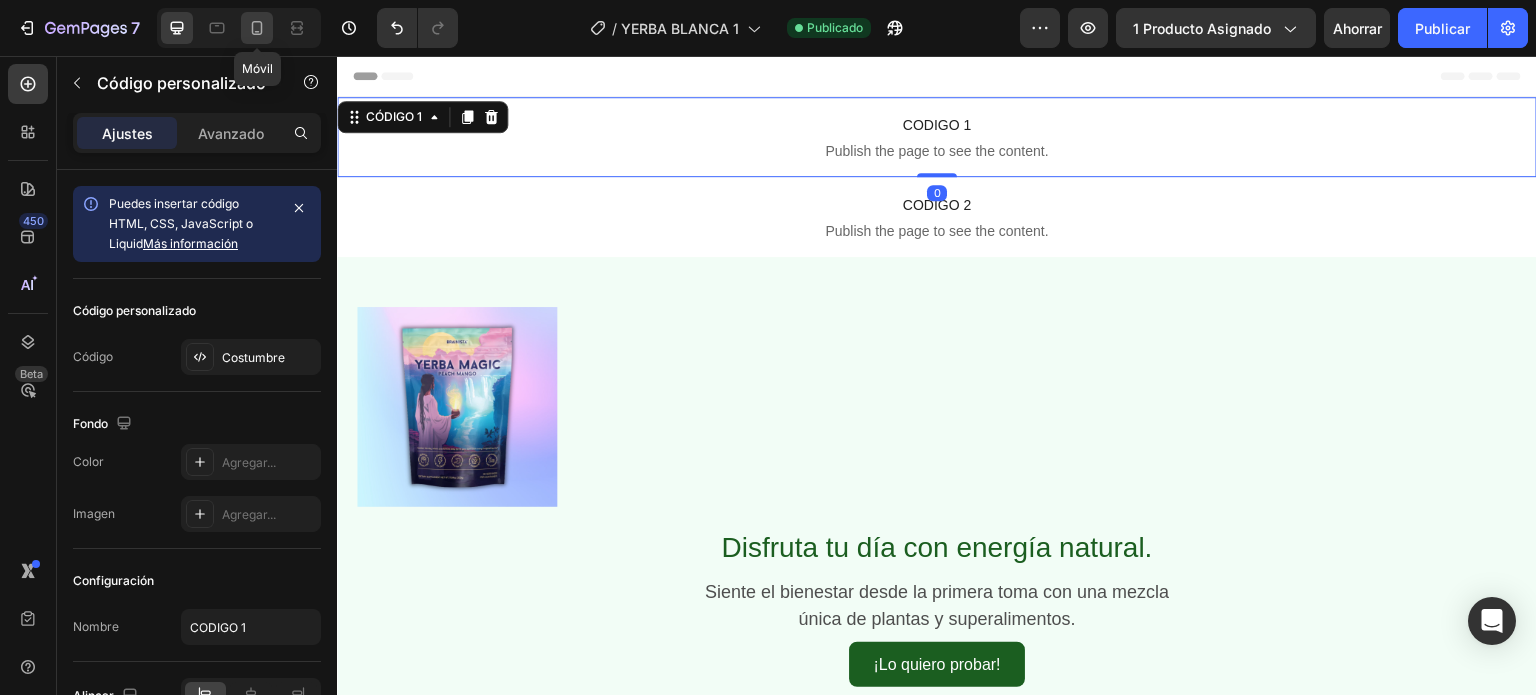 click 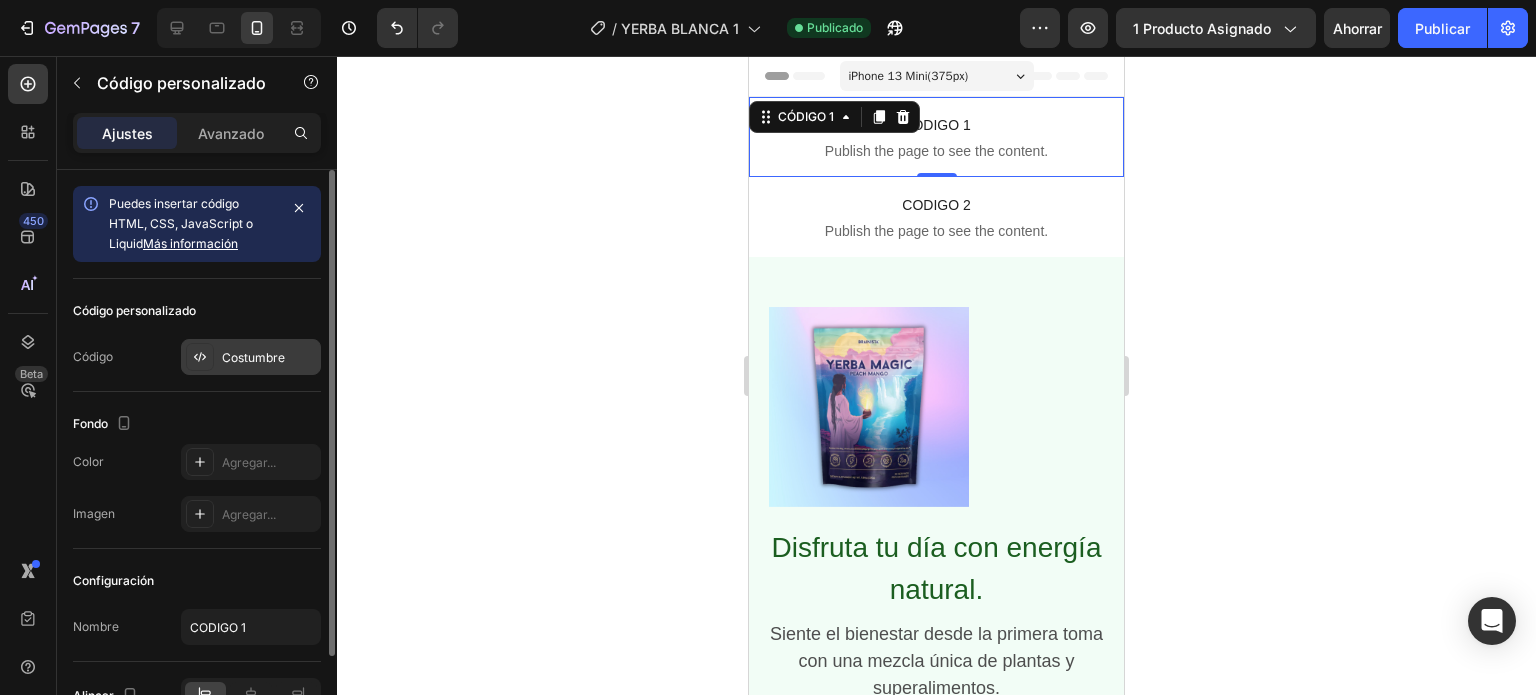 click on "Costumbre" at bounding box center [253, 357] 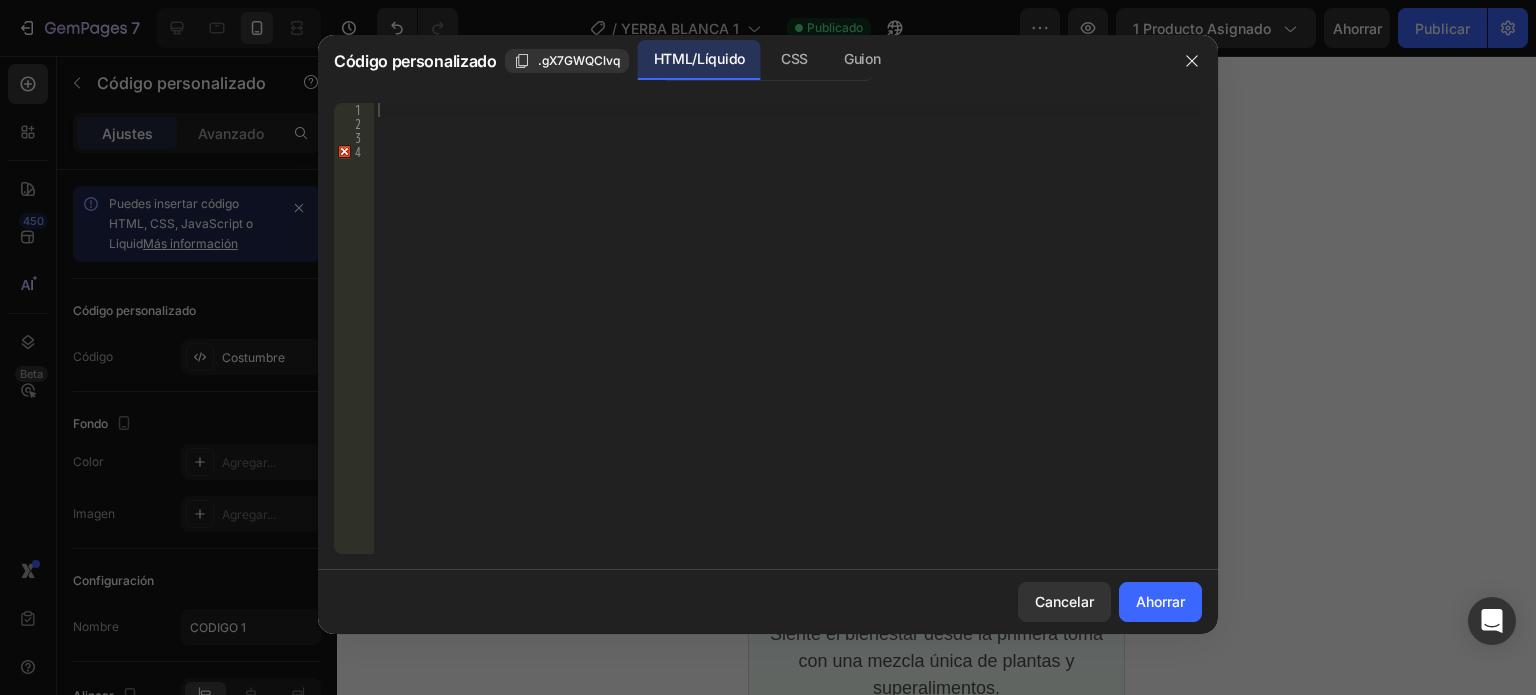 type 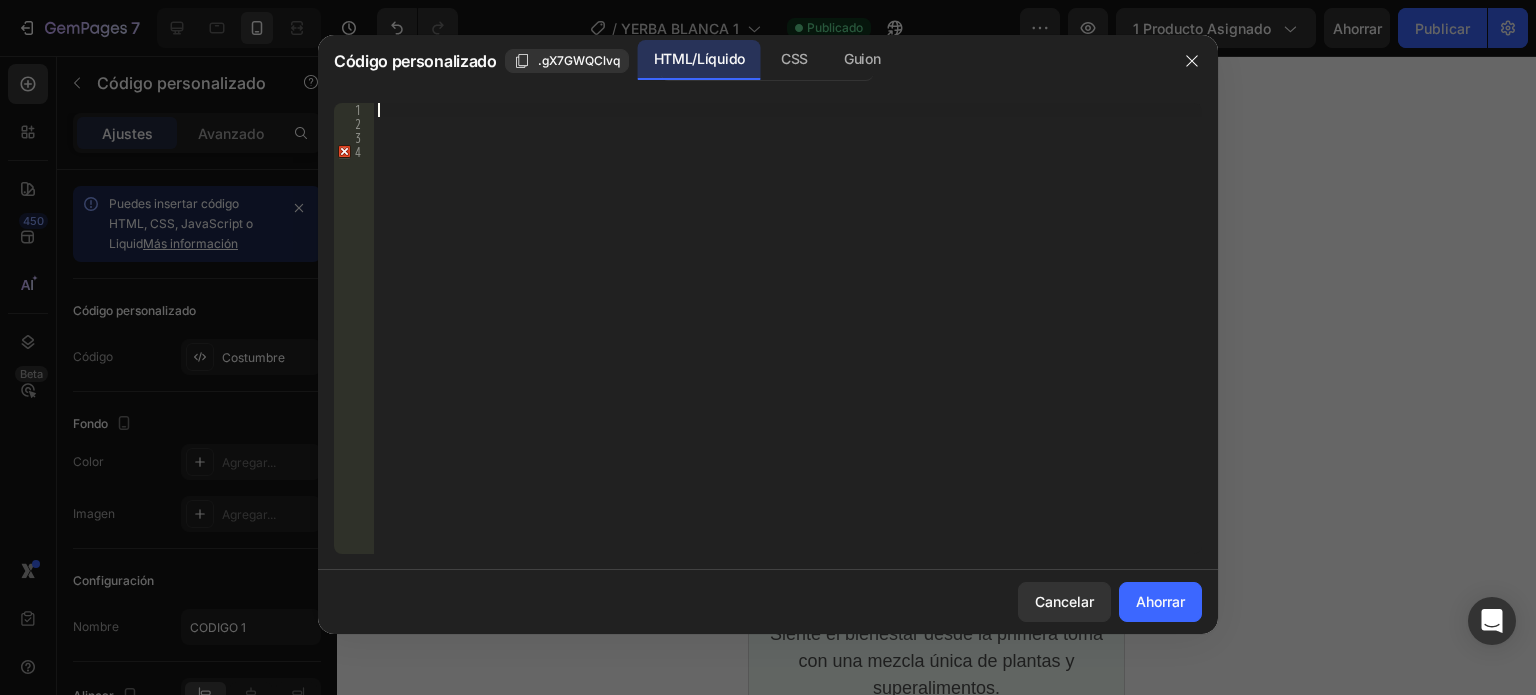 click at bounding box center (788, 342) 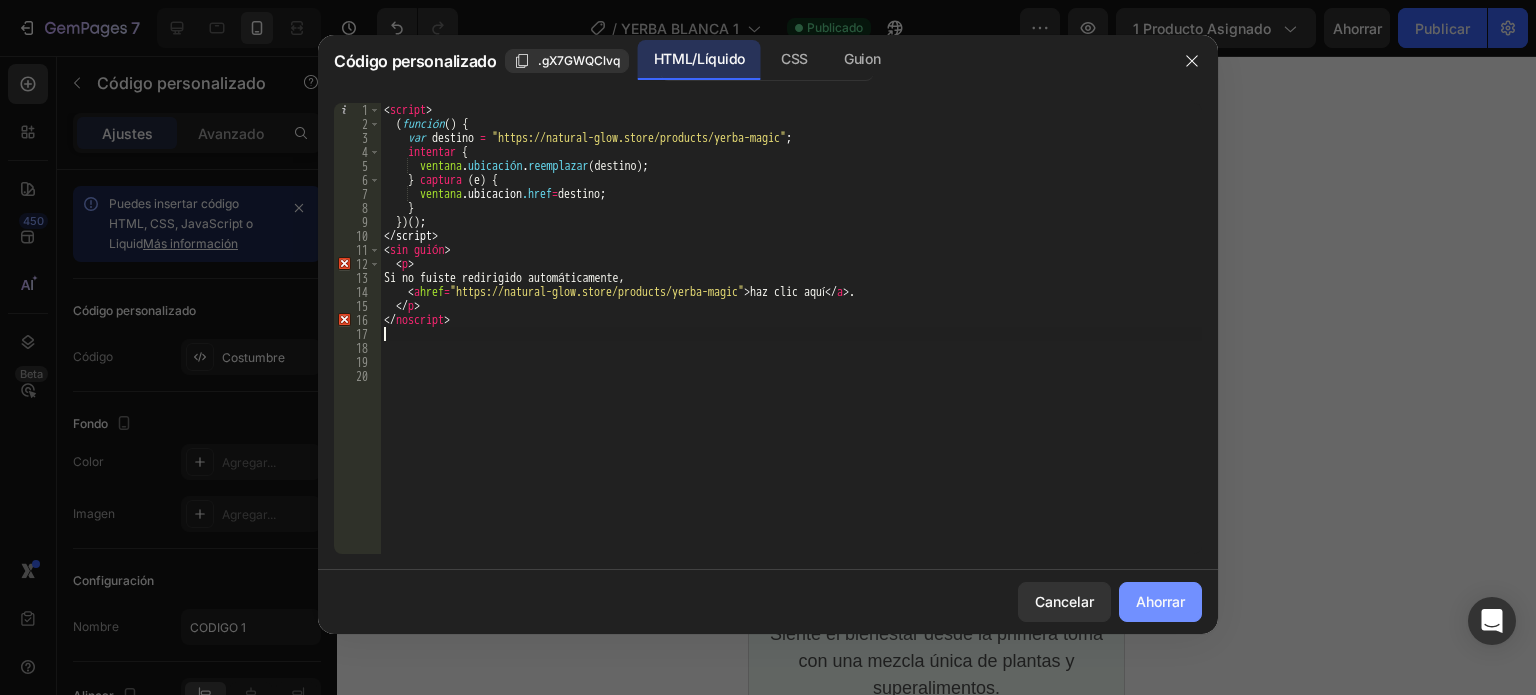 click on "Ahorrar" at bounding box center [1160, 601] 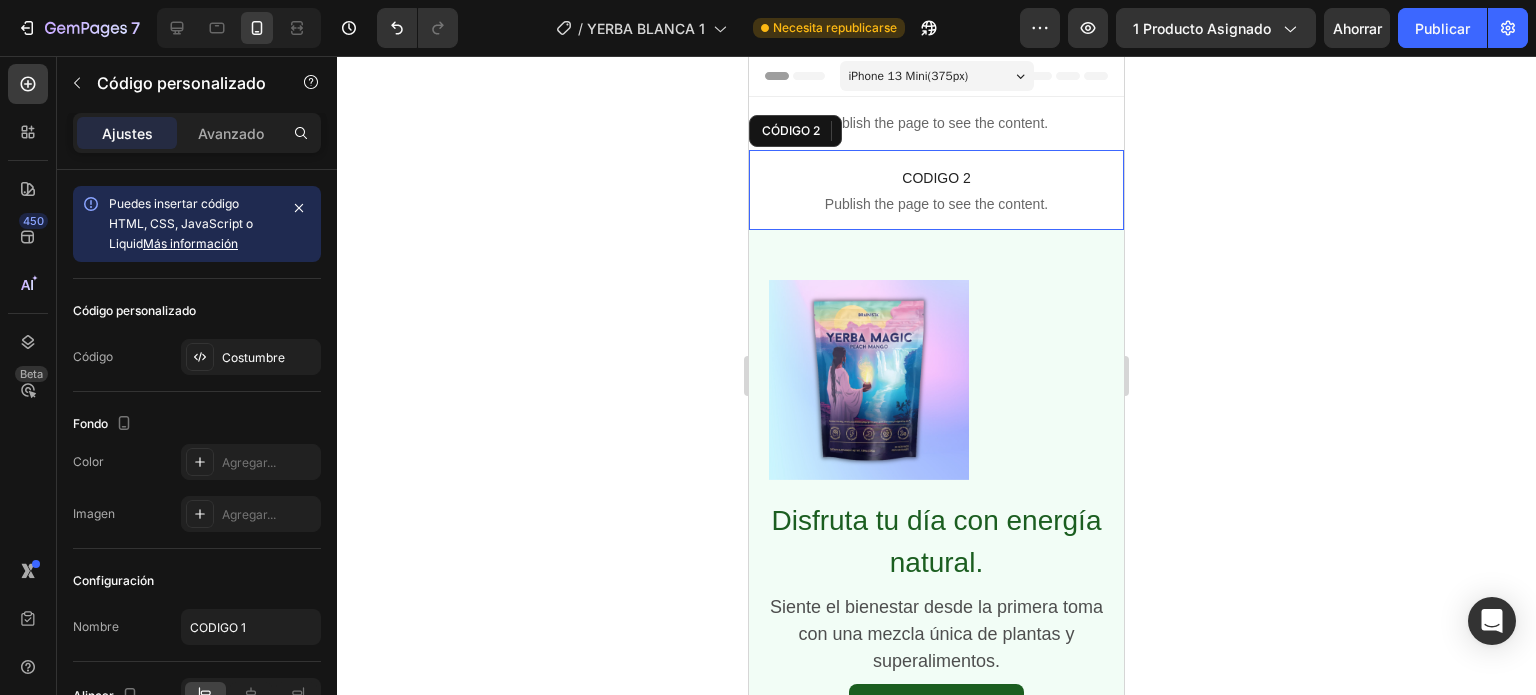 click on "Publish the page to see the content." at bounding box center (936, 204) 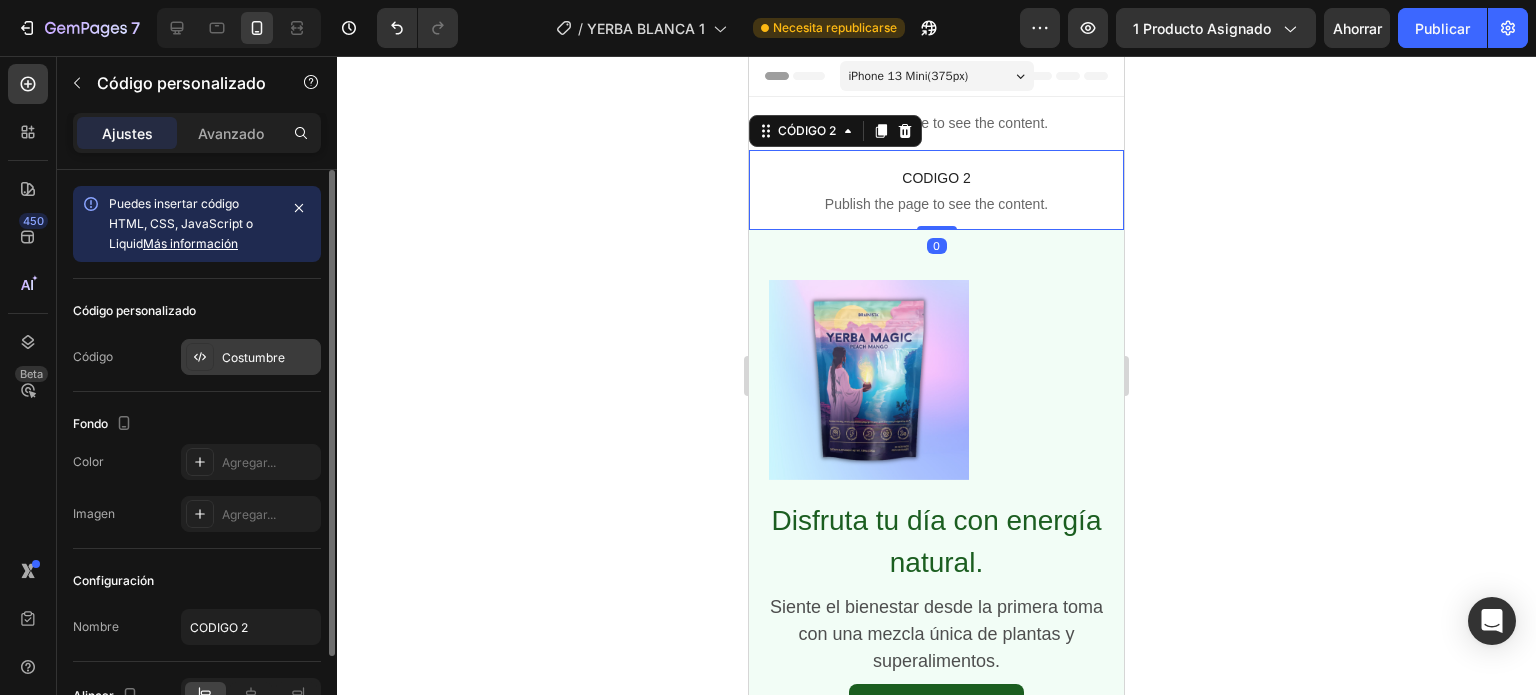 click on "Costumbre" at bounding box center (253, 357) 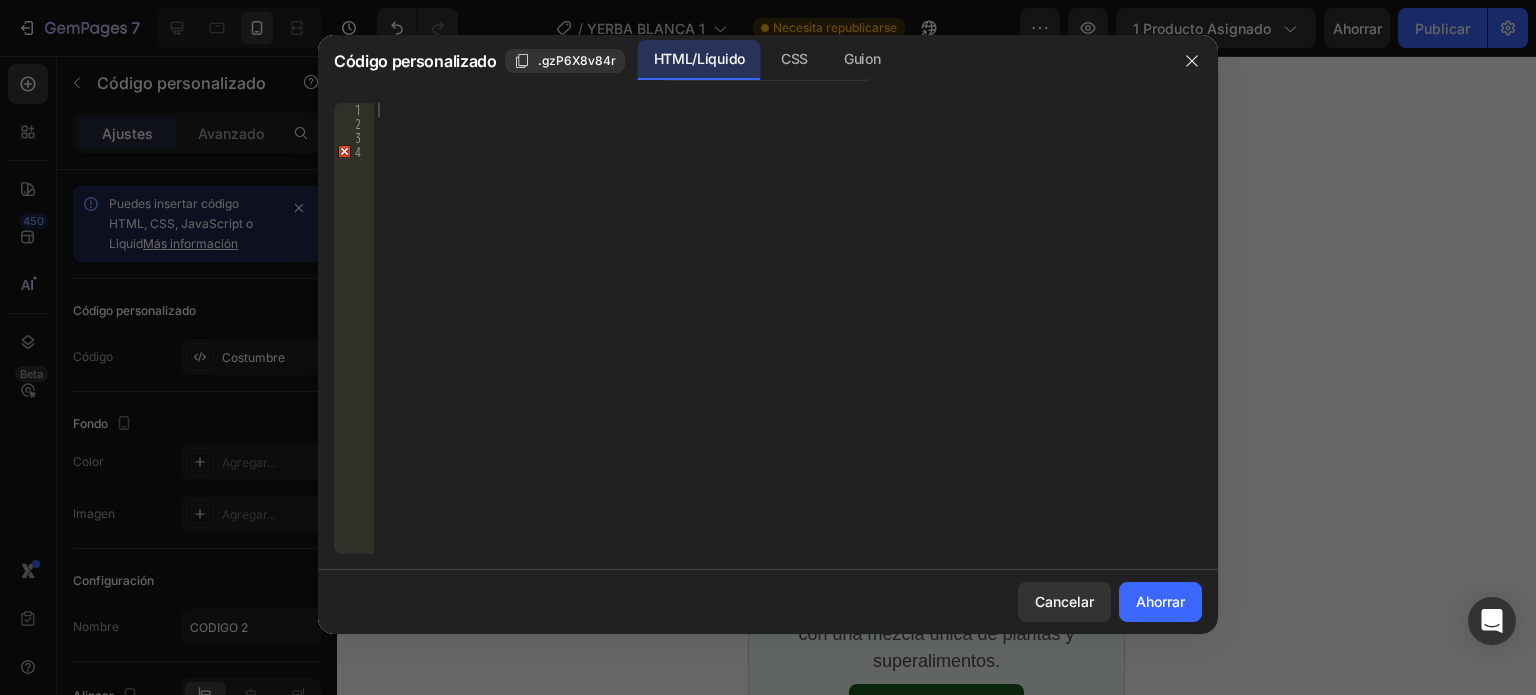 type 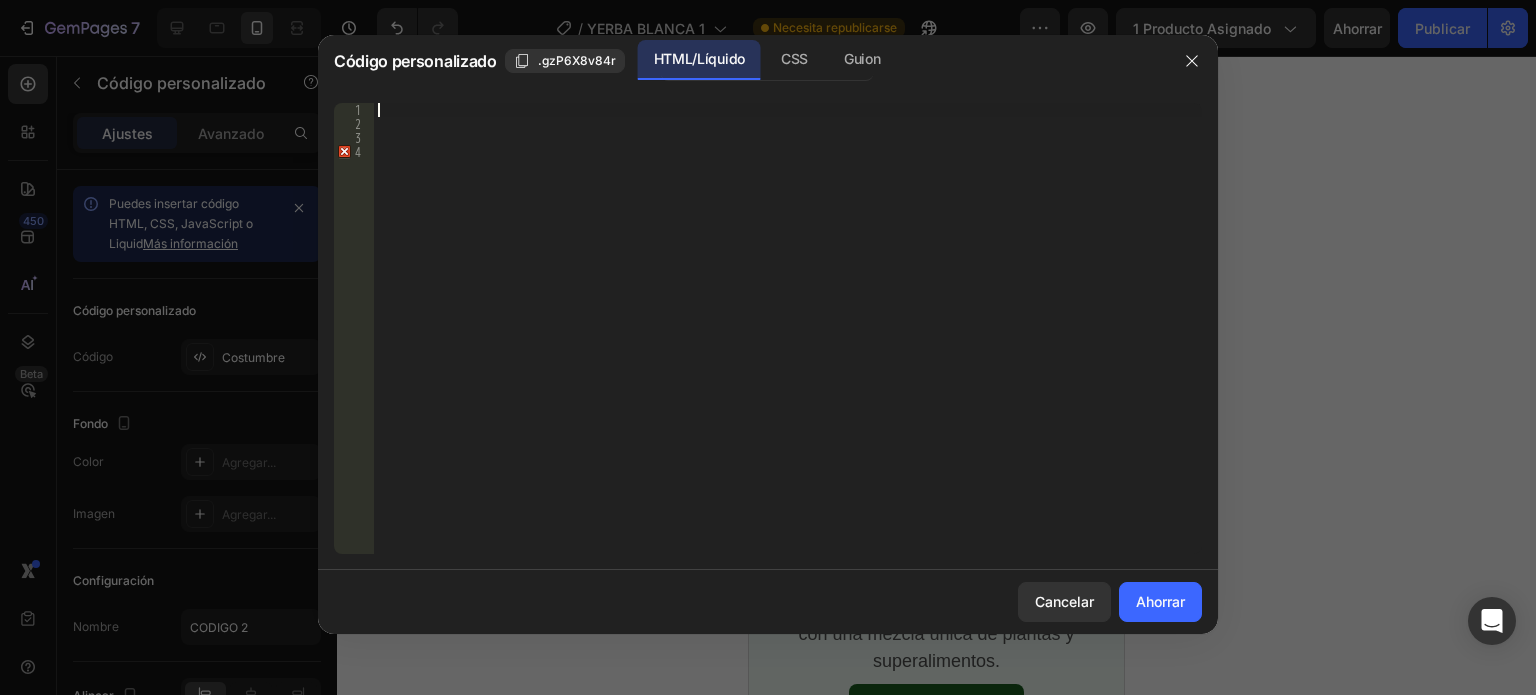 click at bounding box center (788, 342) 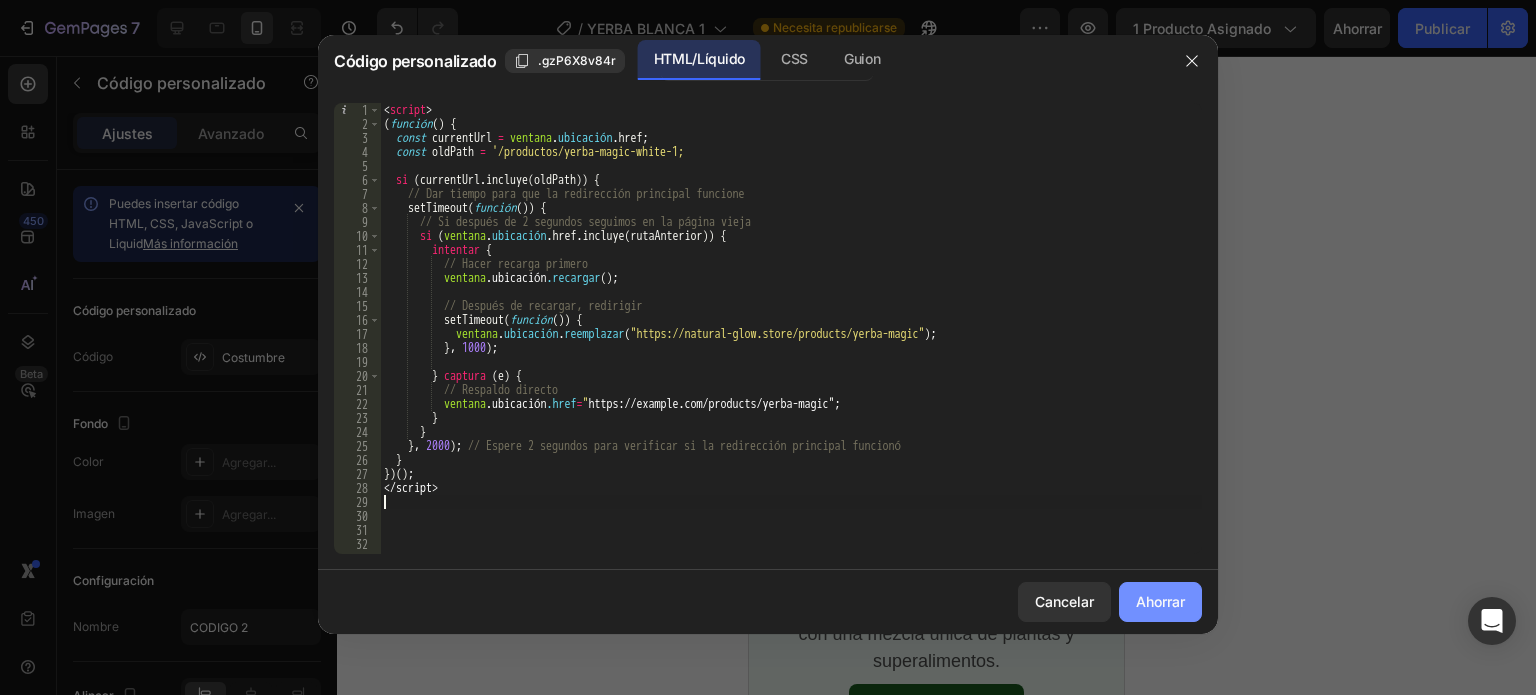 click on "Ahorrar" at bounding box center (1160, 601) 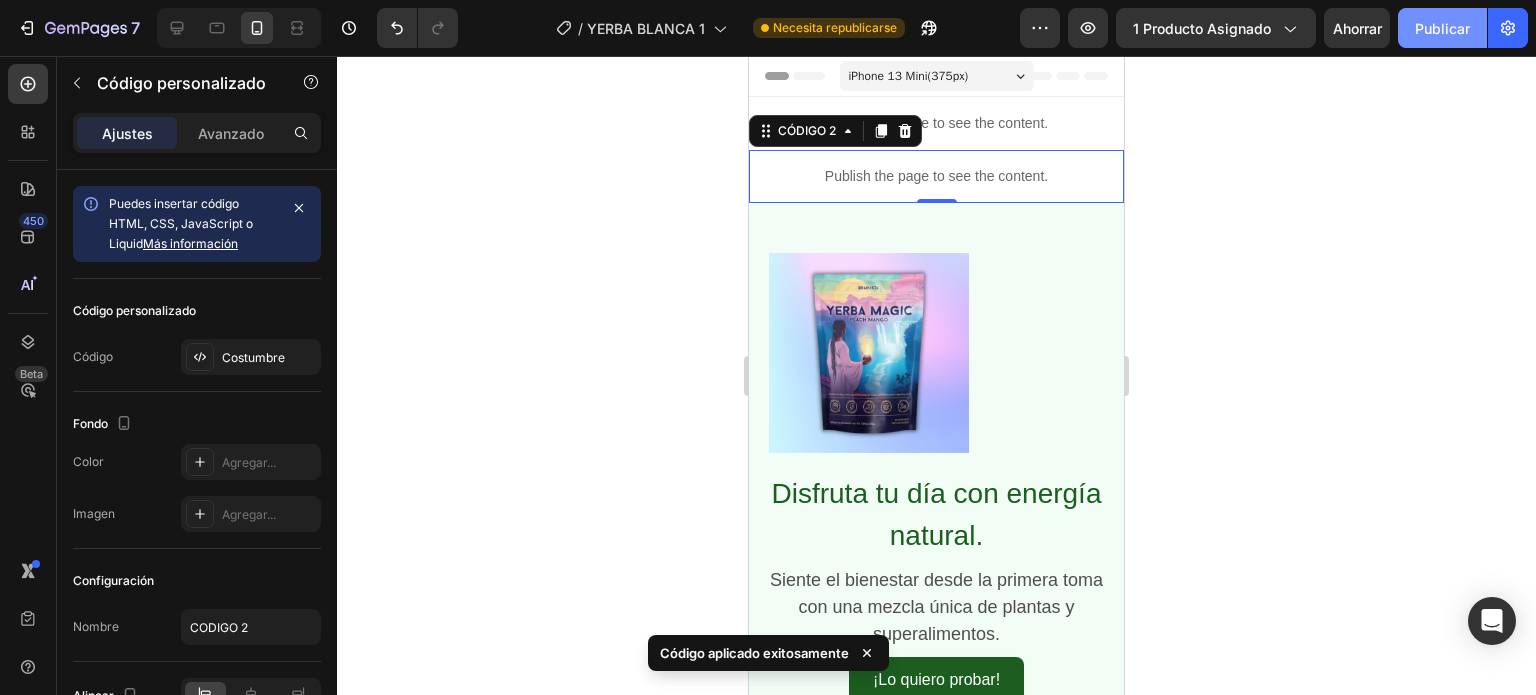 click on "Publicar" 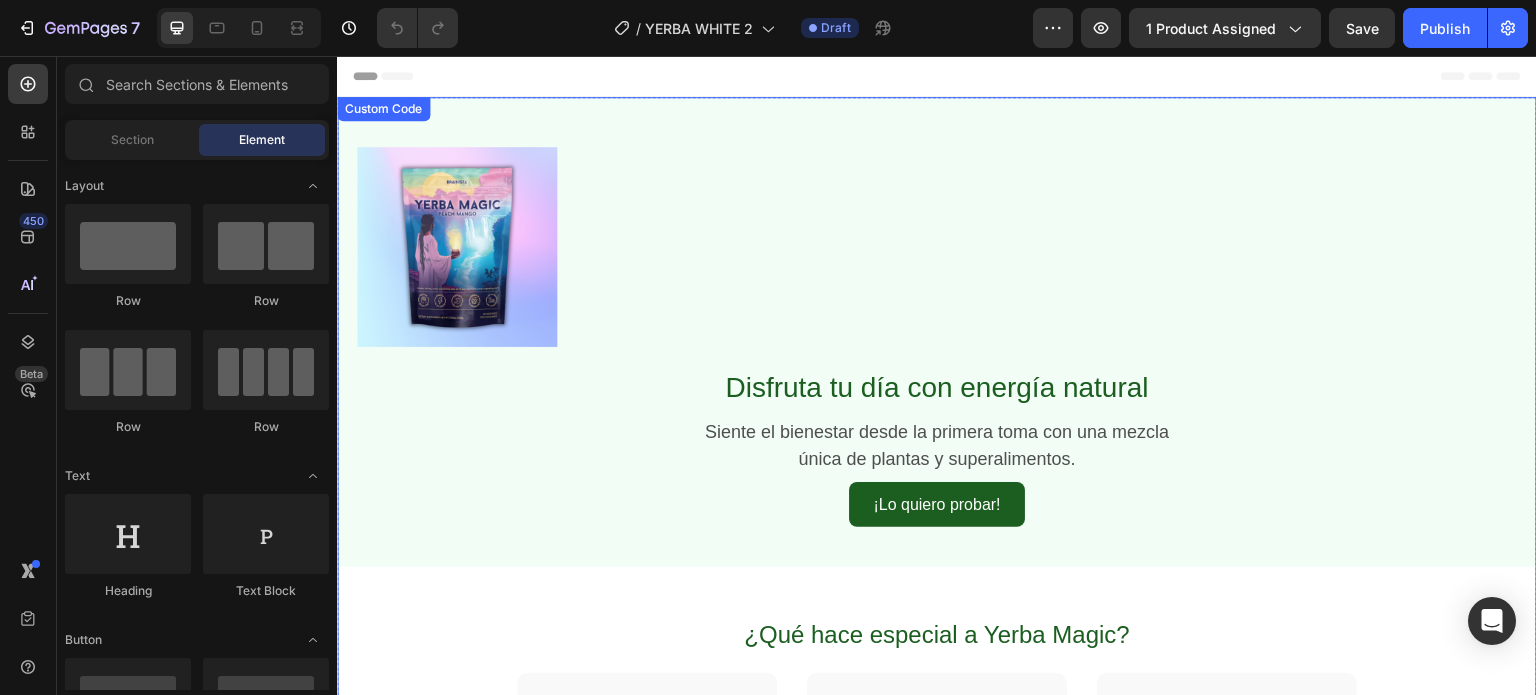scroll, scrollTop: 0, scrollLeft: 0, axis: both 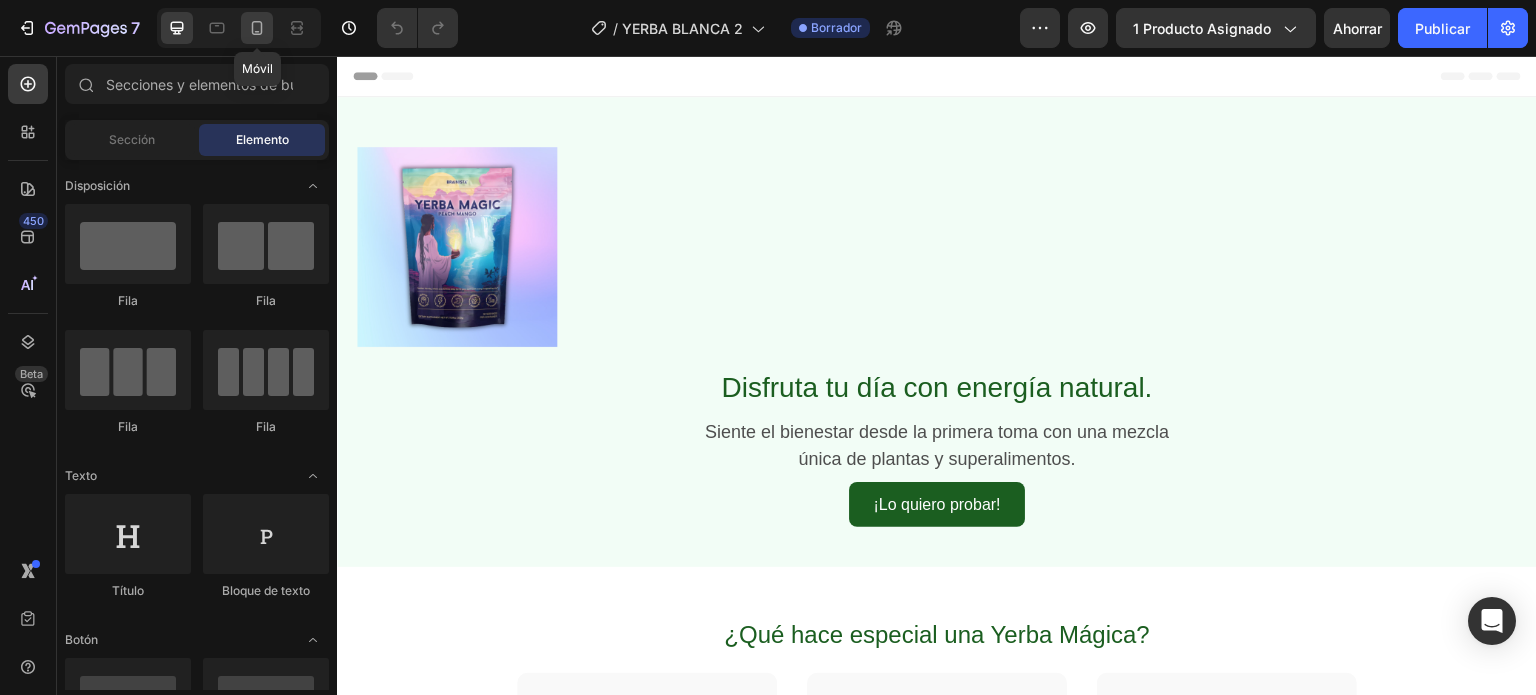 click 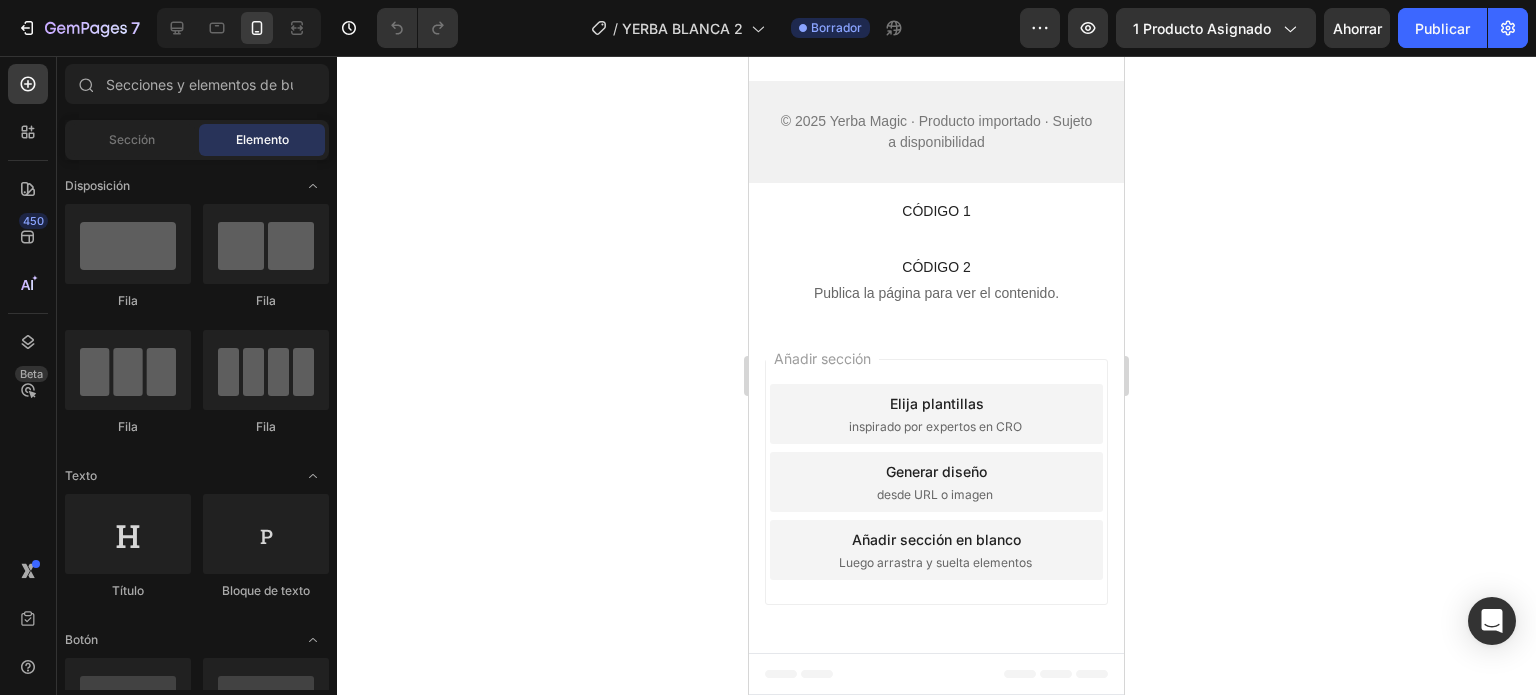 scroll, scrollTop: 1928, scrollLeft: 0, axis: vertical 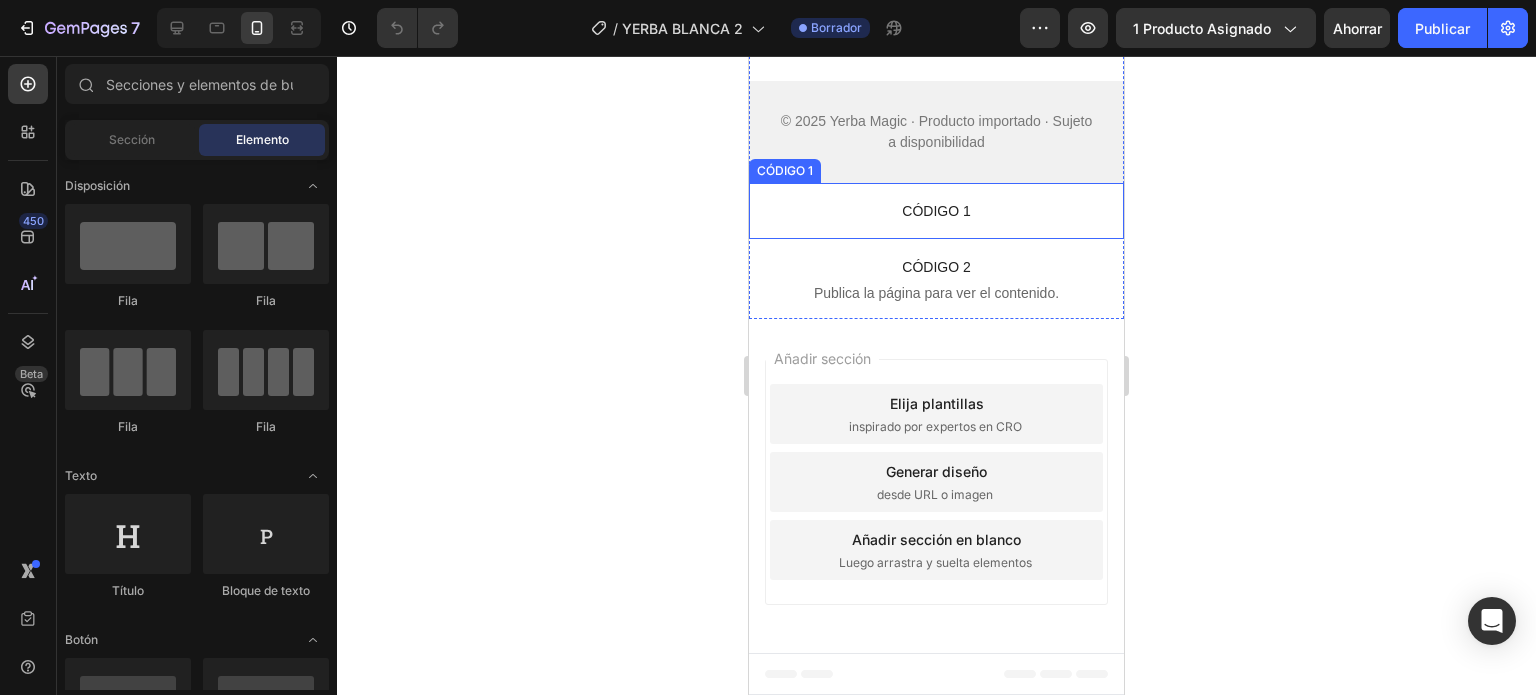 click on "CÓDIGO 1" at bounding box center [936, 211] 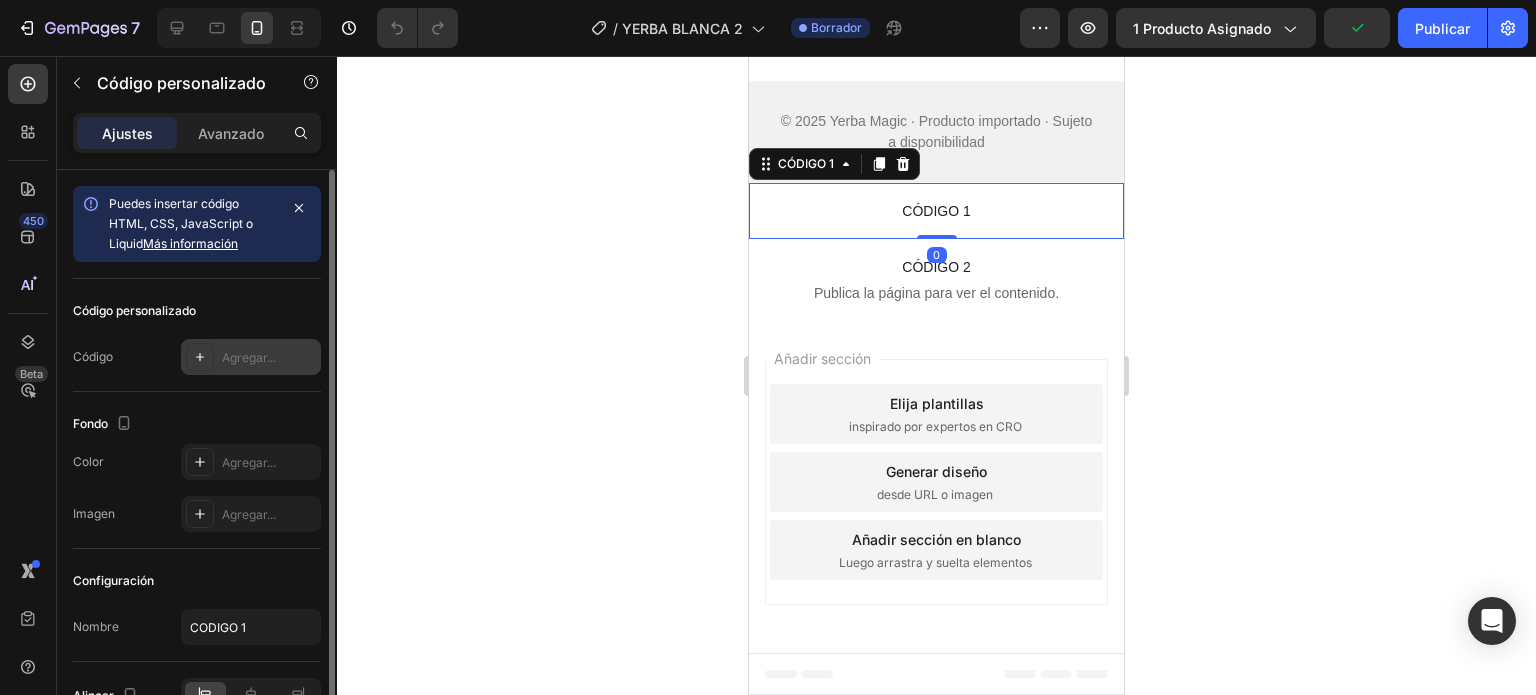 click on "Agregar..." at bounding box center (269, 358) 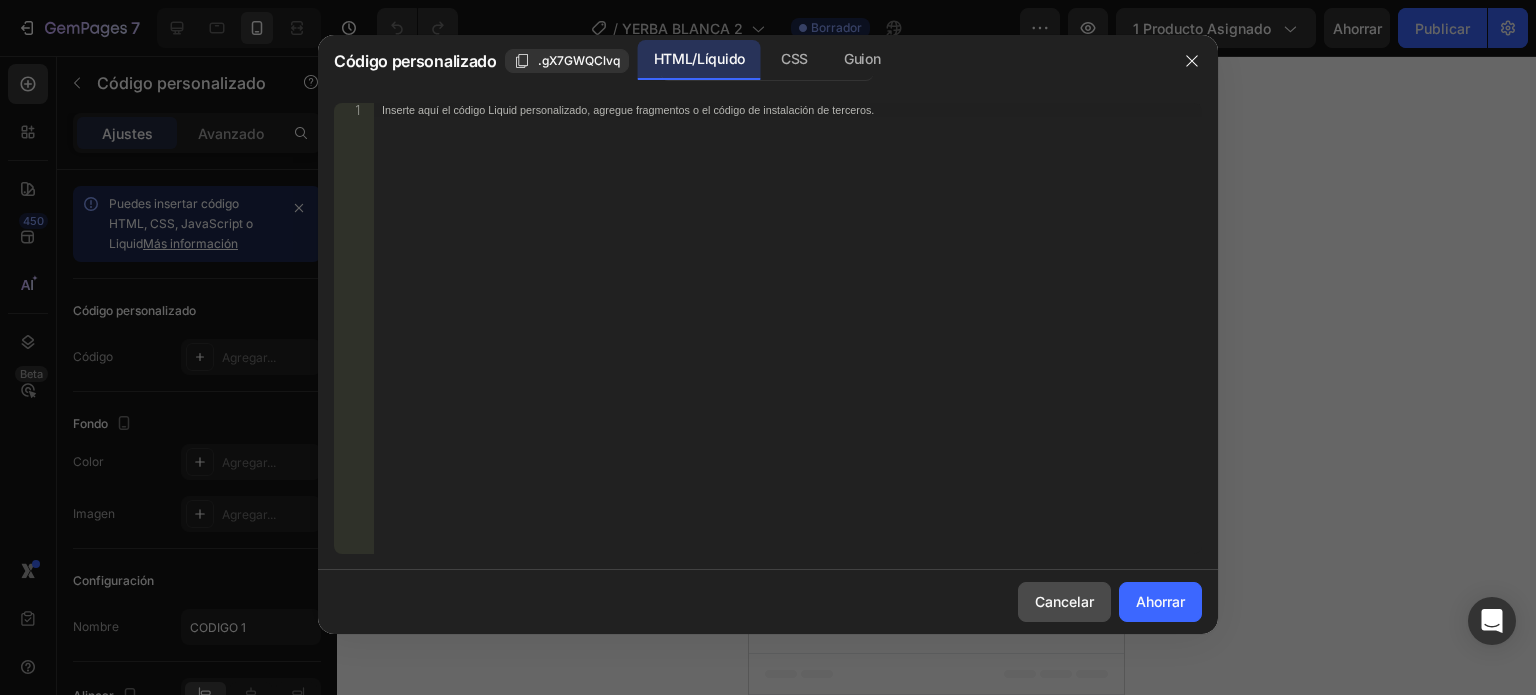 click on "Cancelar" at bounding box center [1064, 601] 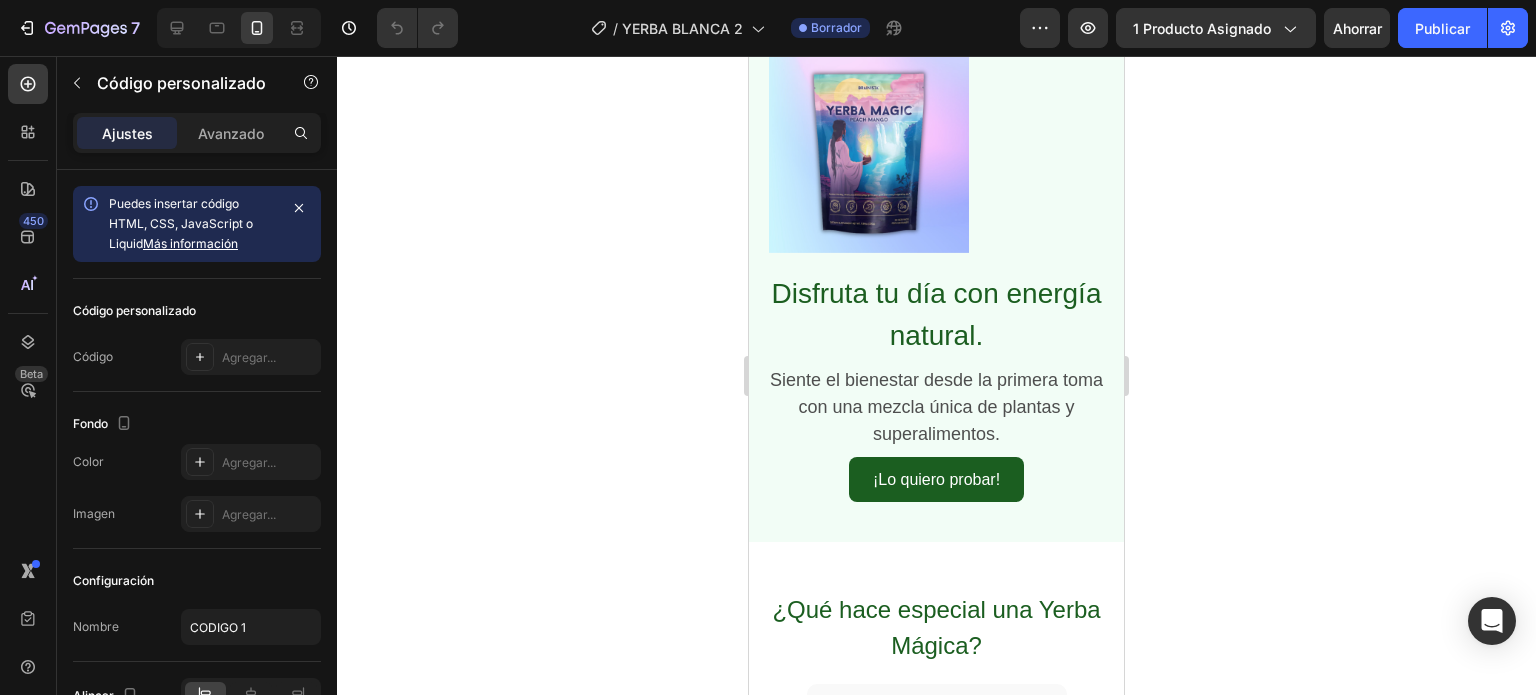 scroll, scrollTop: 0, scrollLeft: 0, axis: both 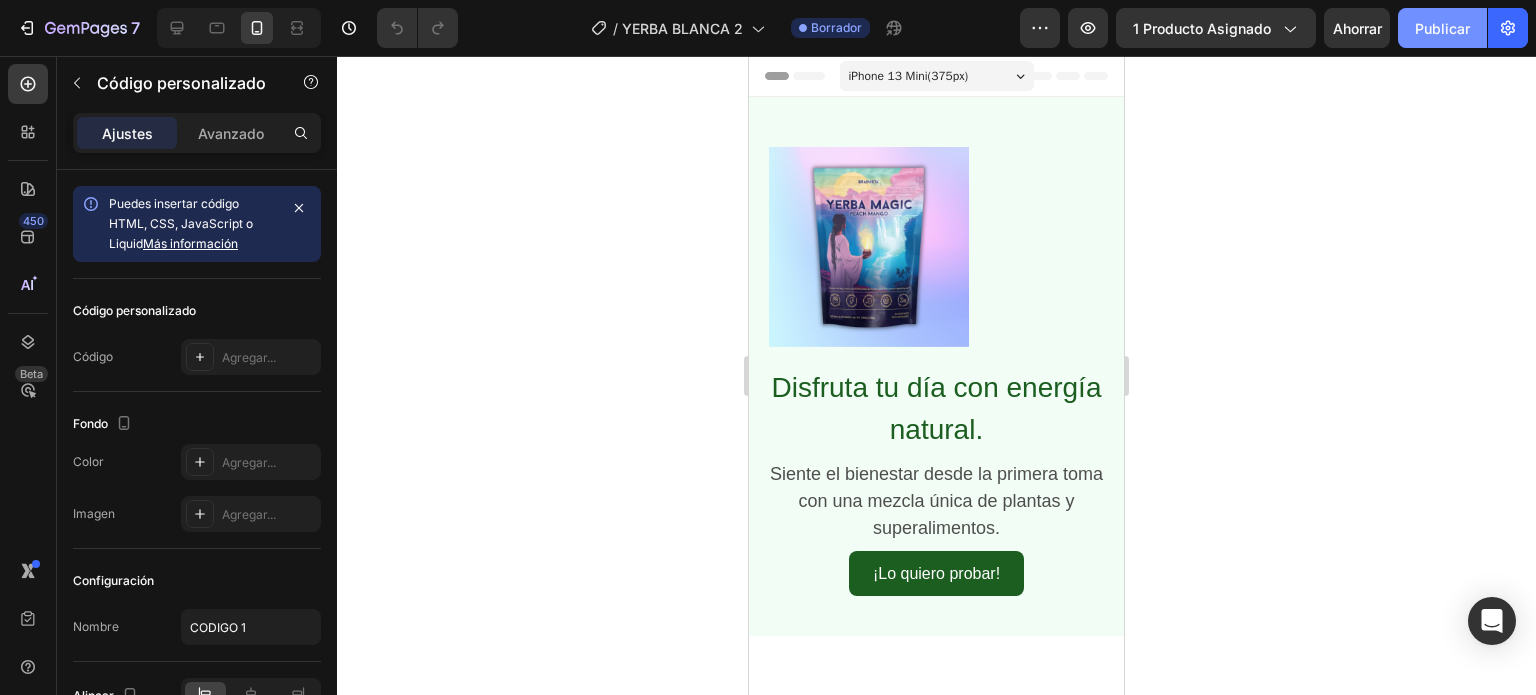 click on "Publicar" 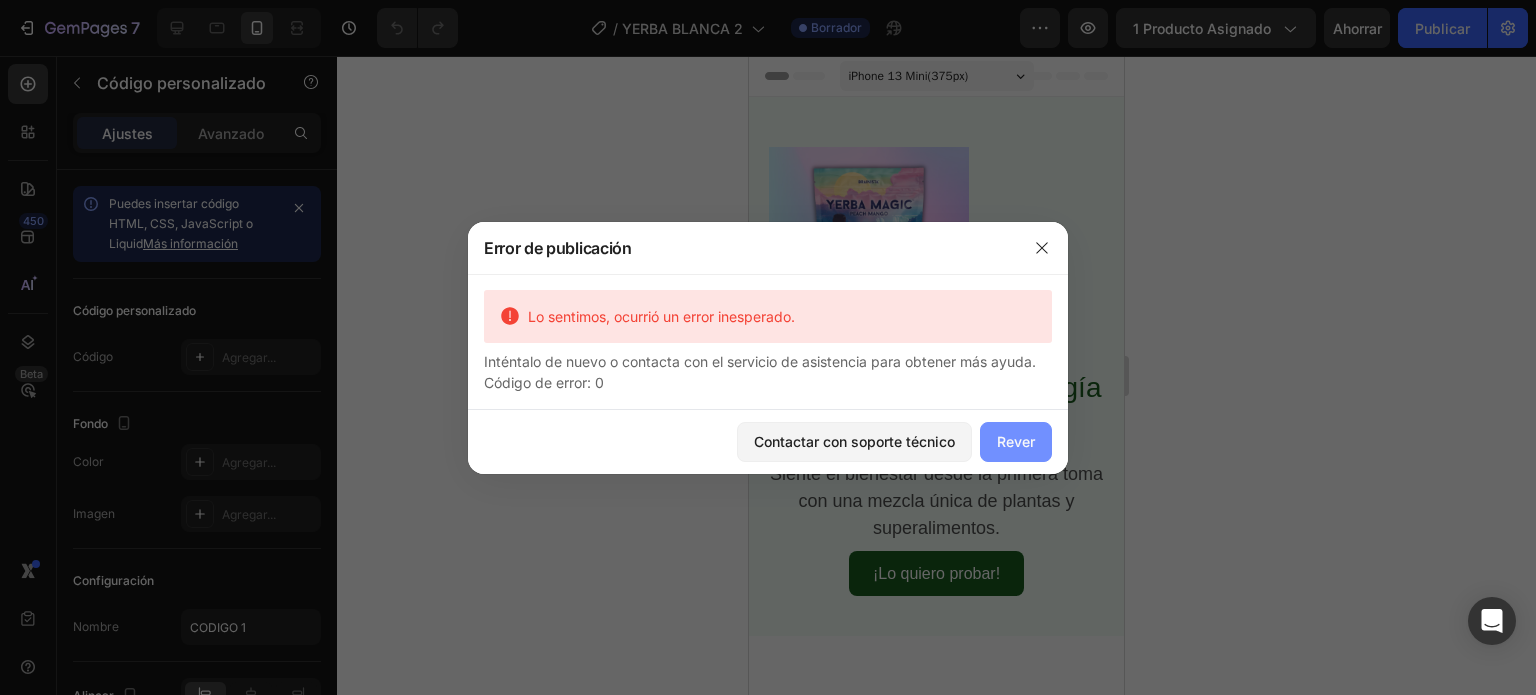 click on "Rever" at bounding box center [1016, 441] 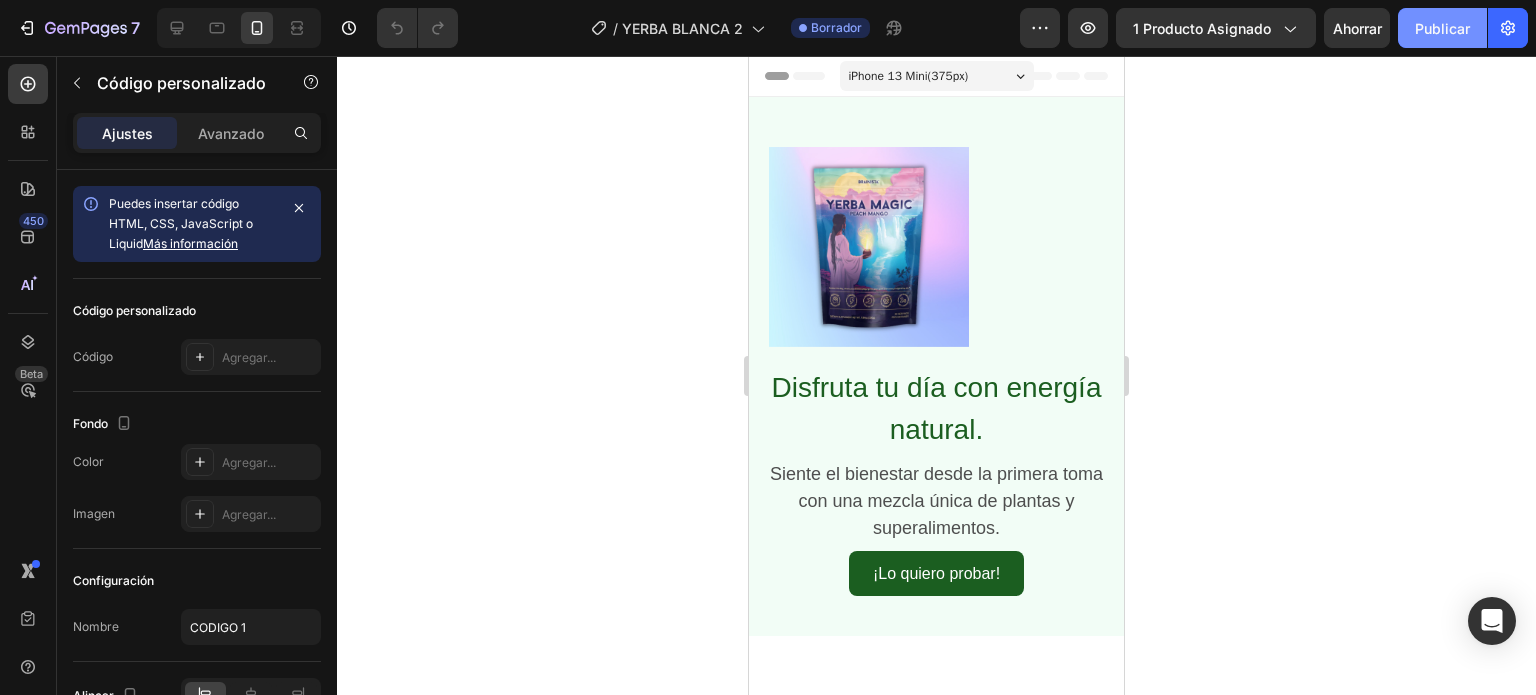 click on "Publicar" 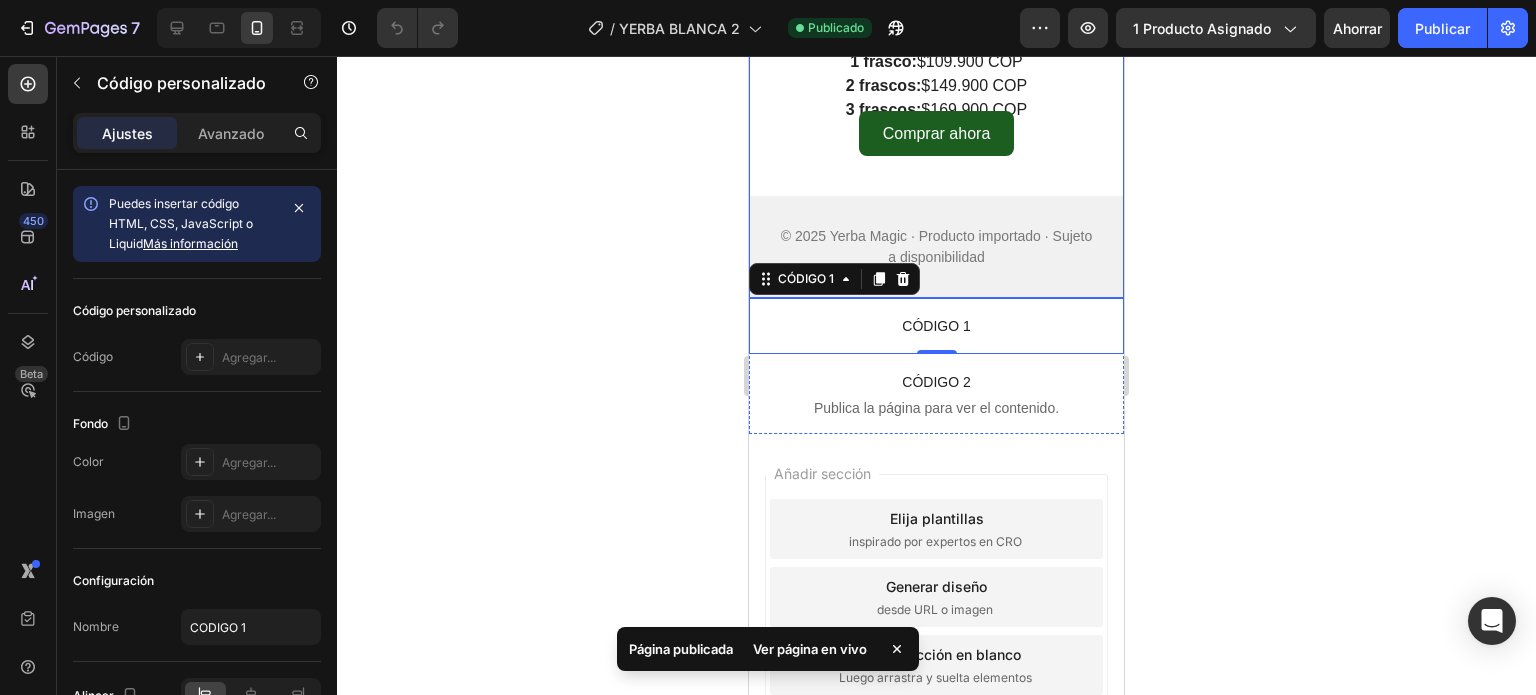 scroll, scrollTop: 1928, scrollLeft: 0, axis: vertical 